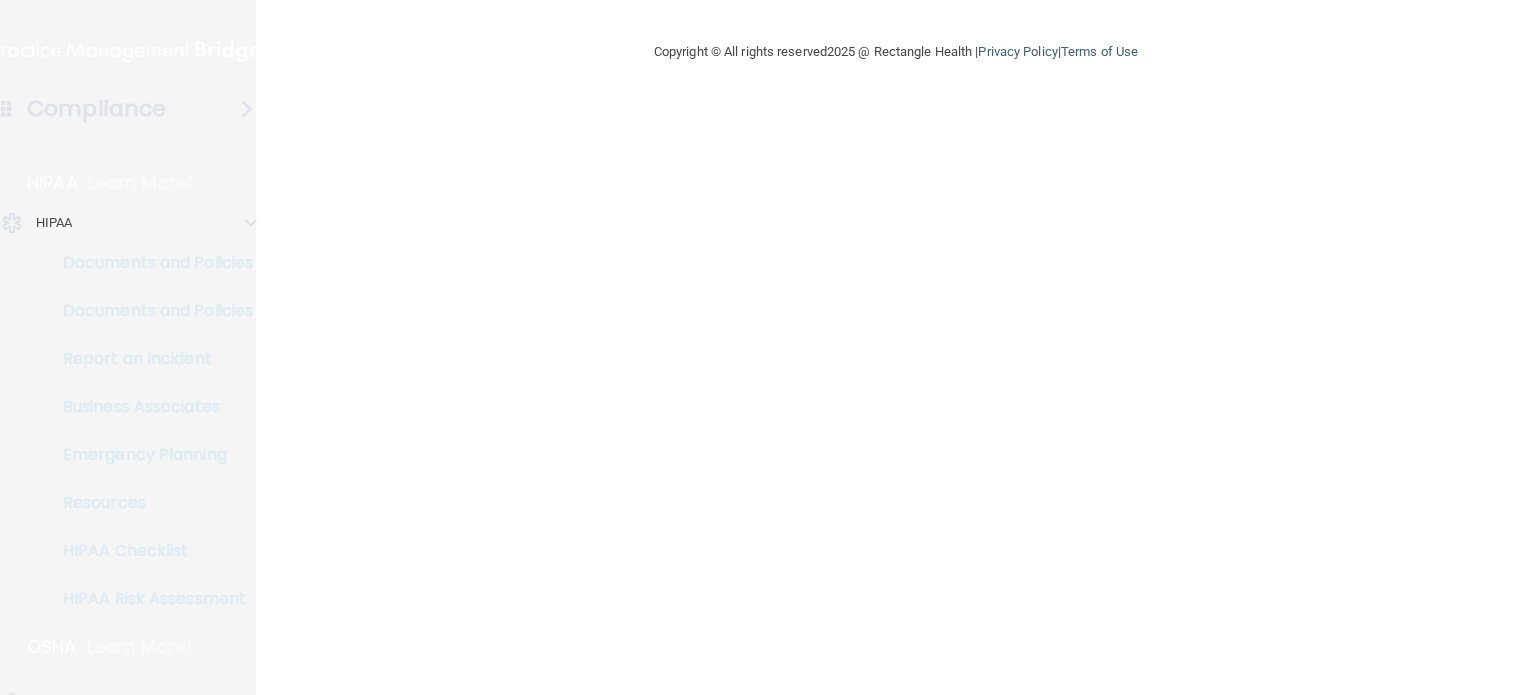 scroll, scrollTop: 0, scrollLeft: 0, axis: both 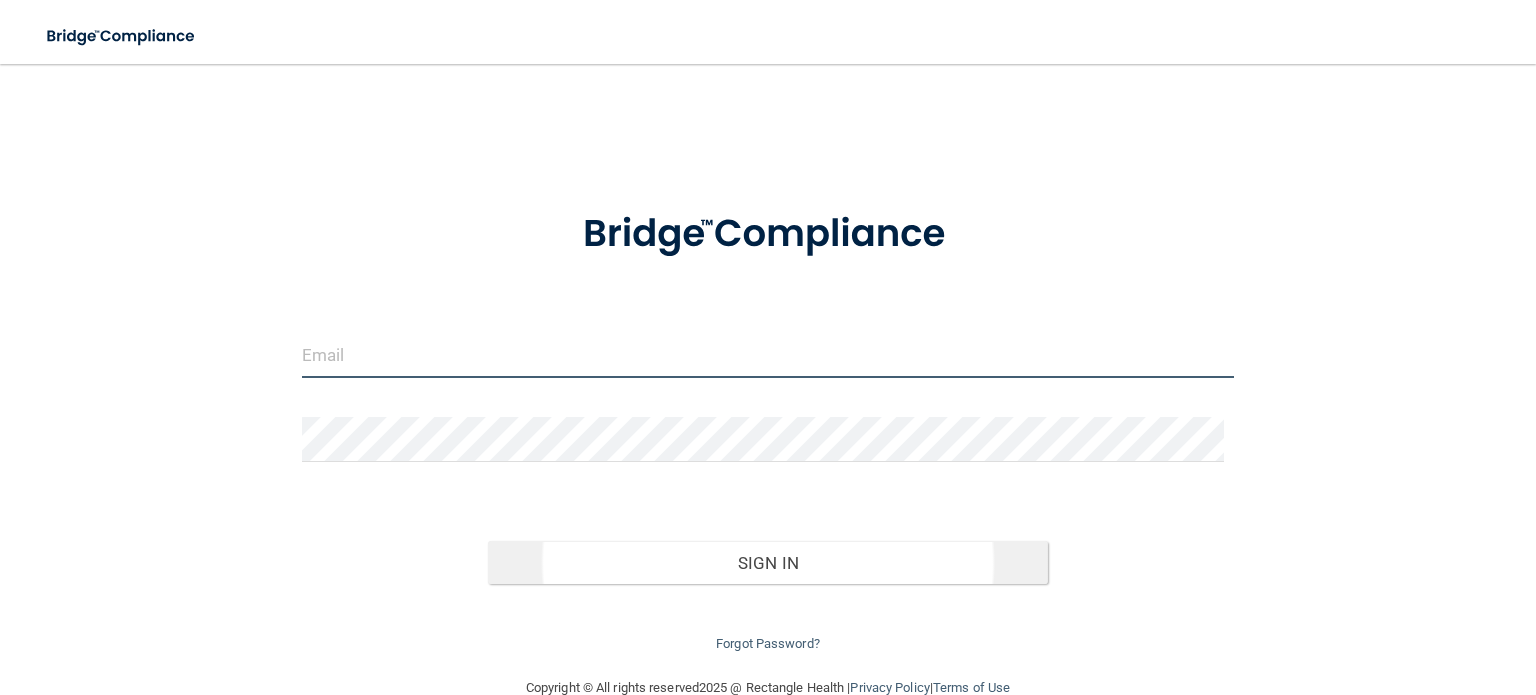 type on "[EMAIL_ADDRESS][DOMAIN_NAME]" 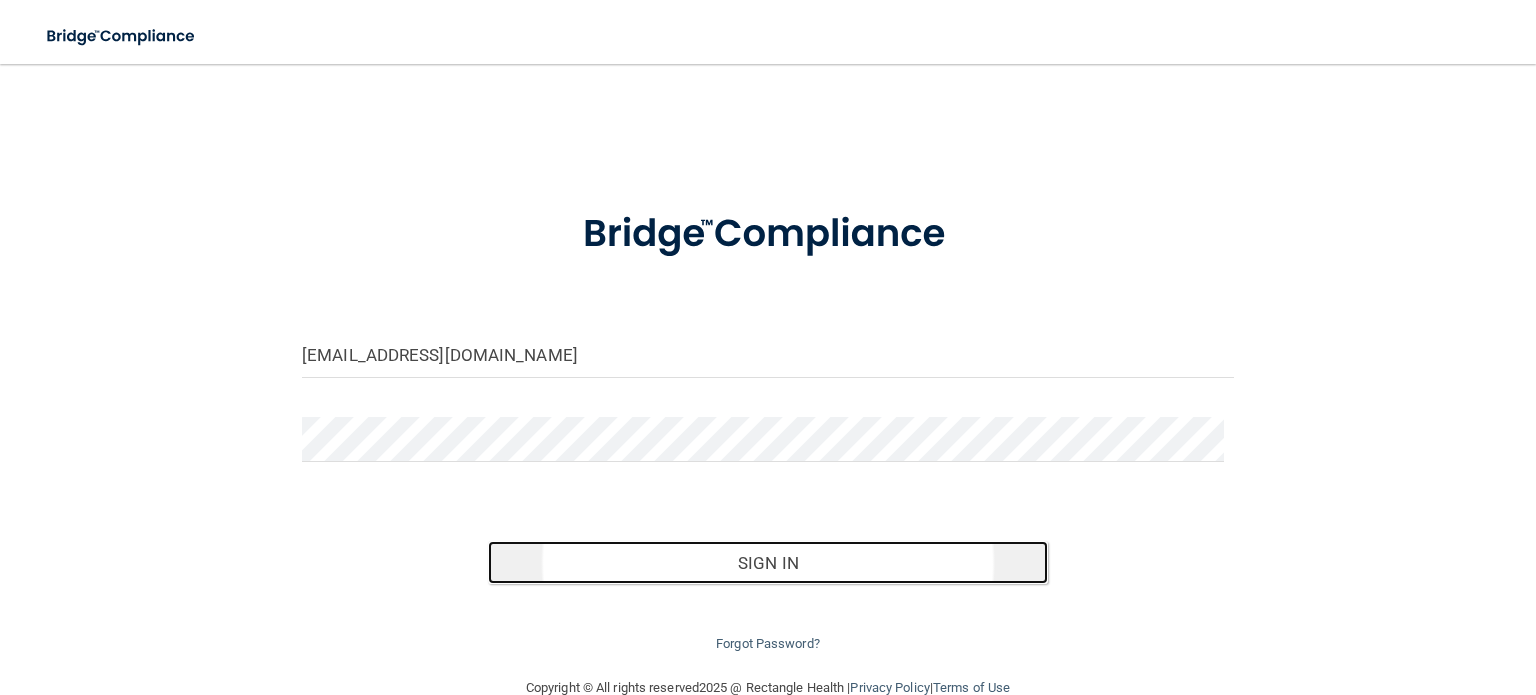 click on "Sign In" at bounding box center [767, 563] 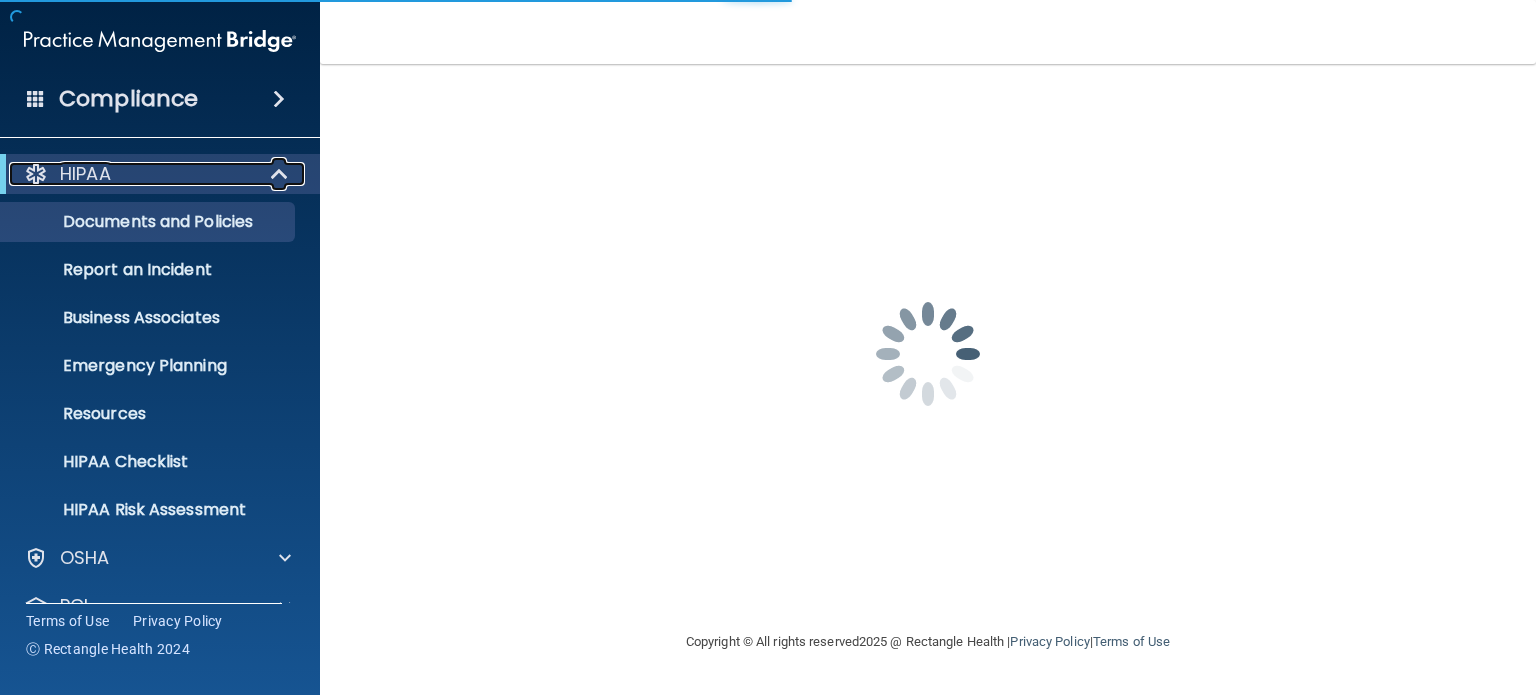 click at bounding box center [281, 174] 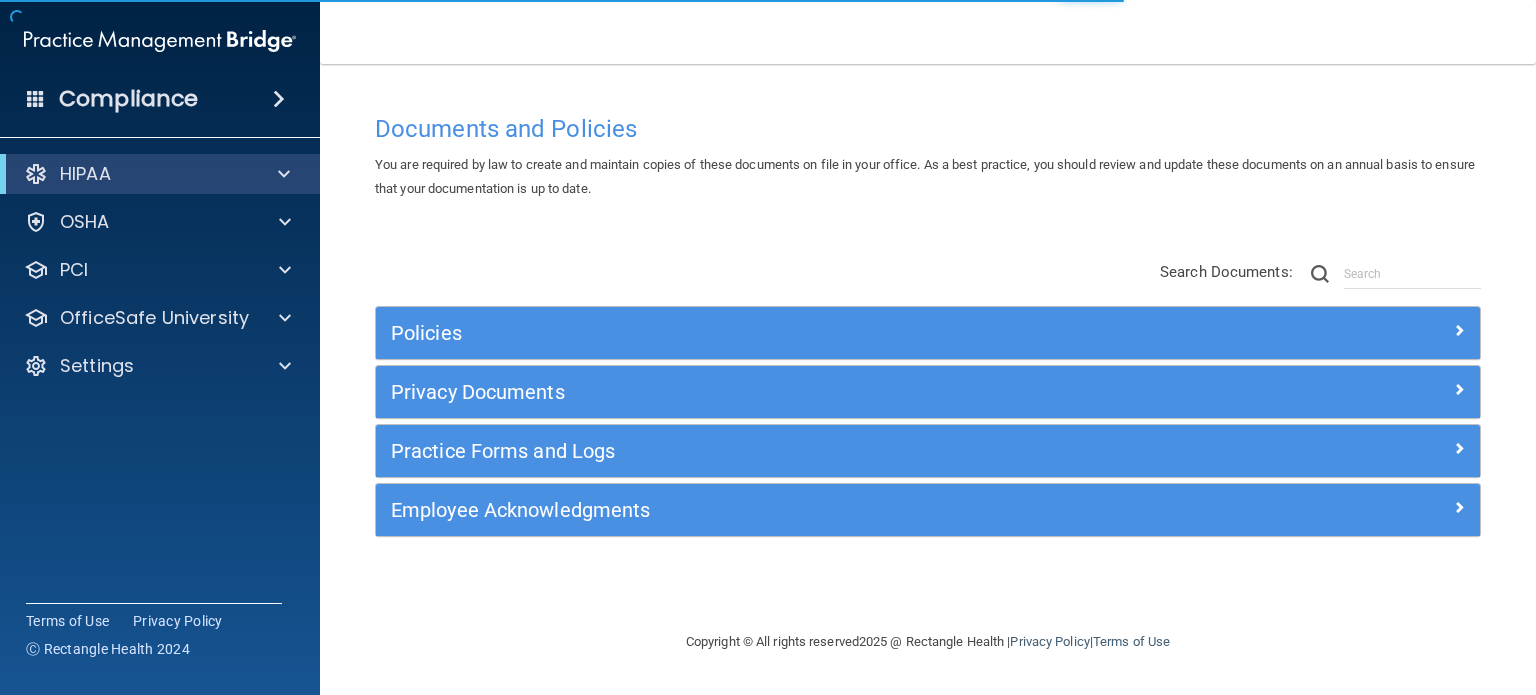 click on "Documents and Policies       You are required by law to create and maintain copies of these documents on file in your office. As a best practice, you should review and update these documents on an annual basis to ensure that your documentation is up to date.             There are no documents selected                Search Documents:                      Search Results            Name  Description        Acceptable Use Policy   Acceptable Use Policy     Policy that defines acceptable and unacceptable use of electronic devices and network resources in conjunction with its established culture of ethical and lawful behavior, openness, trust, and integrity.        Business Associates Policy   Business Associates Policy     Policy that describes the obligations of business associates and the requirements for contracting with business associates.        Complaint Process Policy   Complaint Process Policy            Document Destruction Policy   Document Destruction Policy" at bounding box center [928, 367] 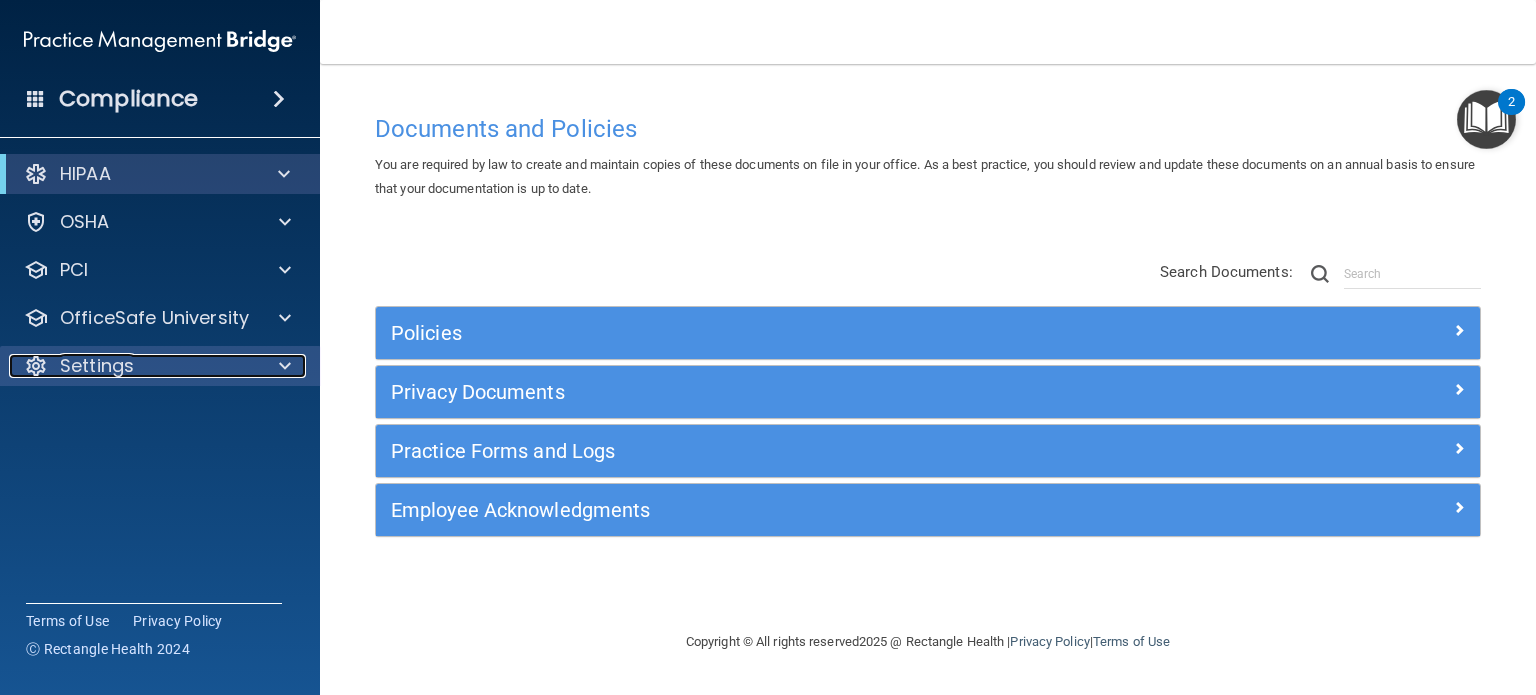 click on "Settings" at bounding box center [133, 366] 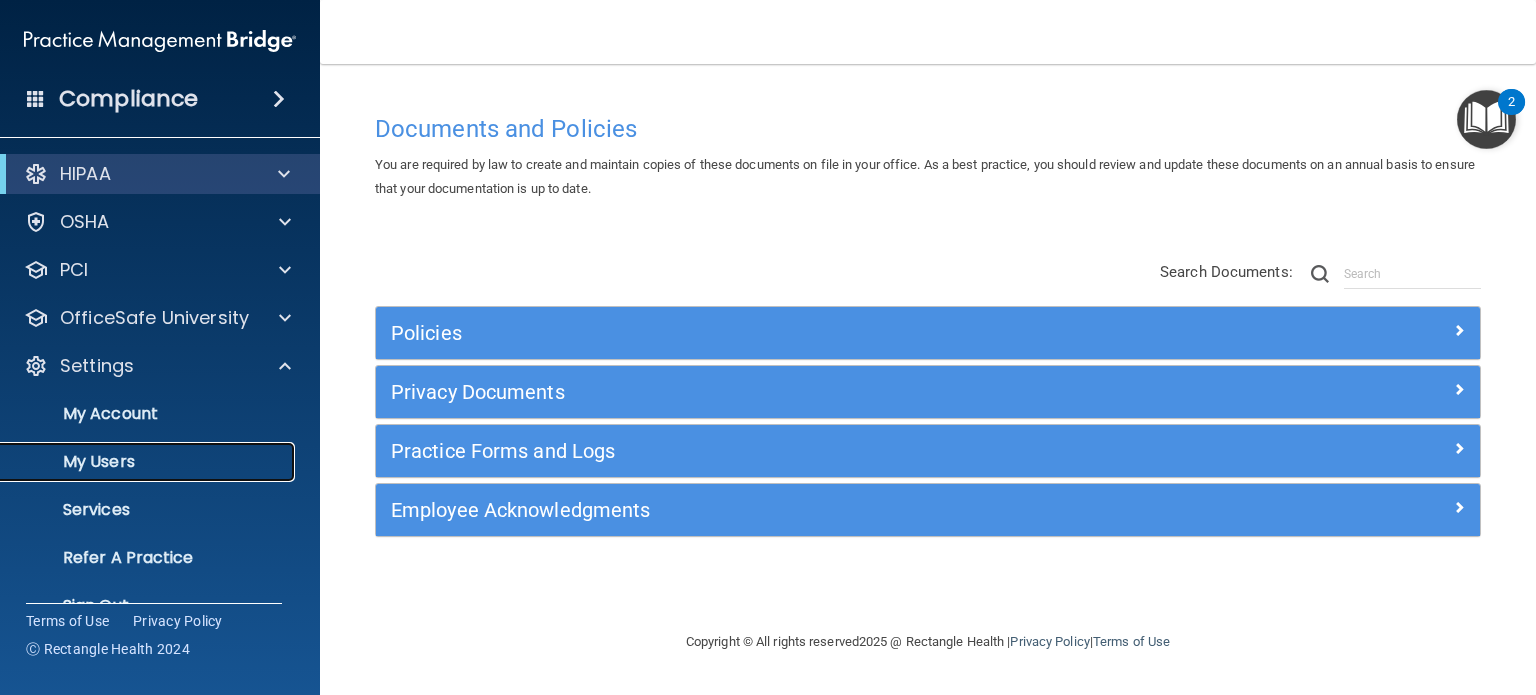 click on "My Users" at bounding box center [149, 462] 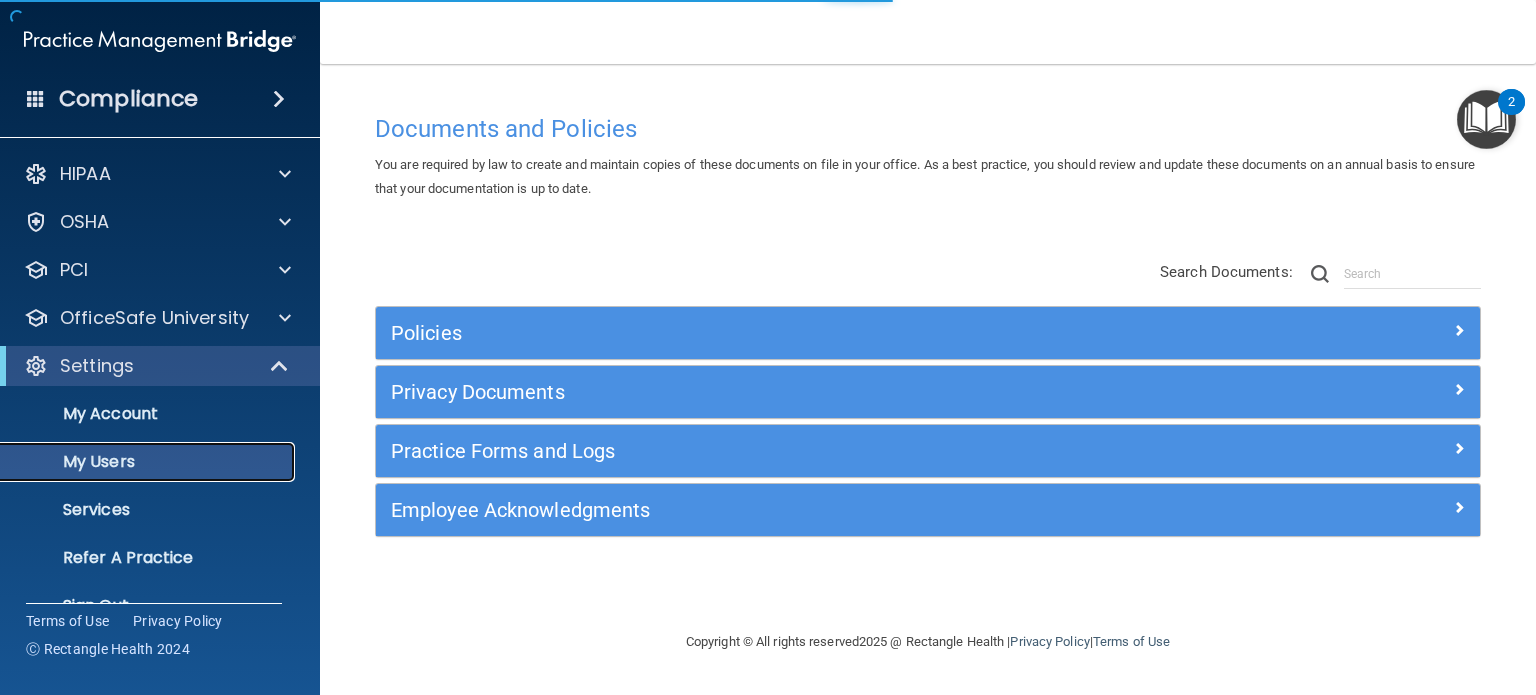 select on "20" 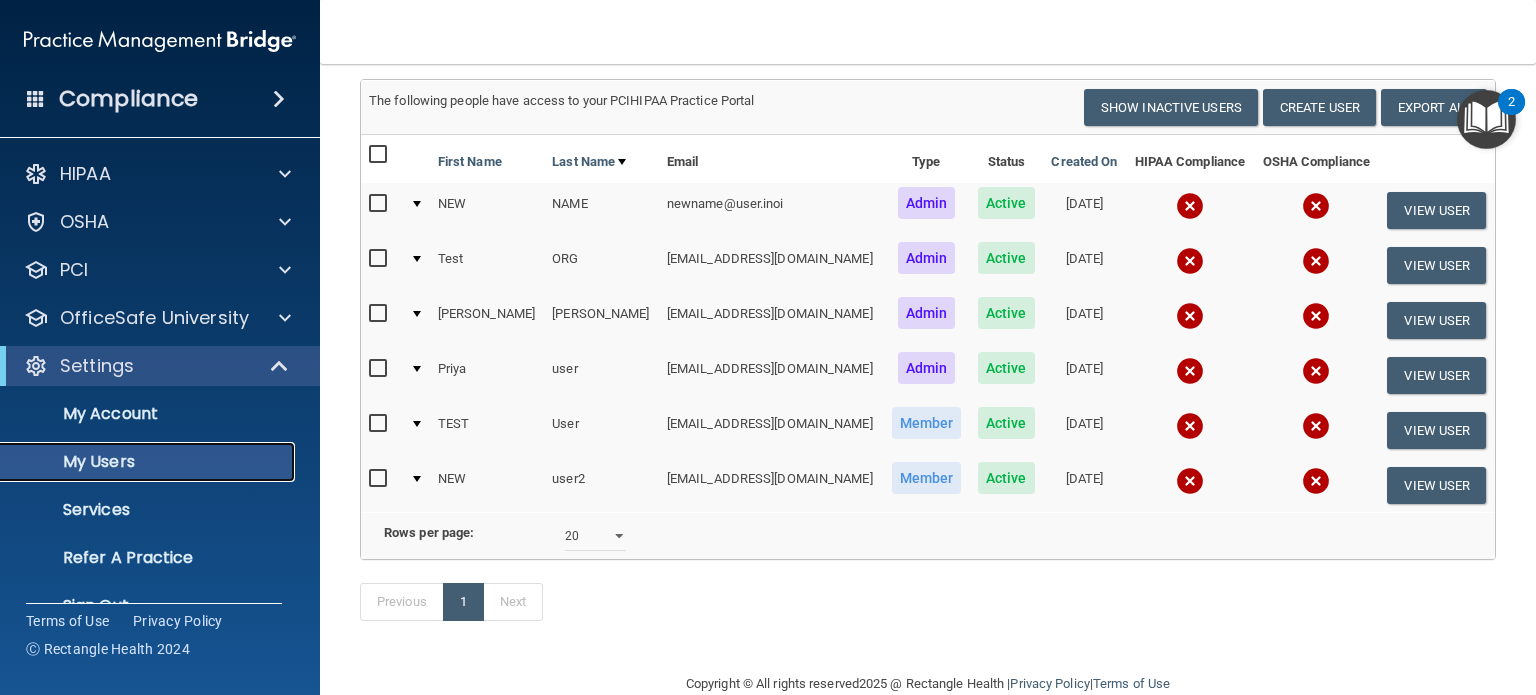 scroll, scrollTop: 100, scrollLeft: 0, axis: vertical 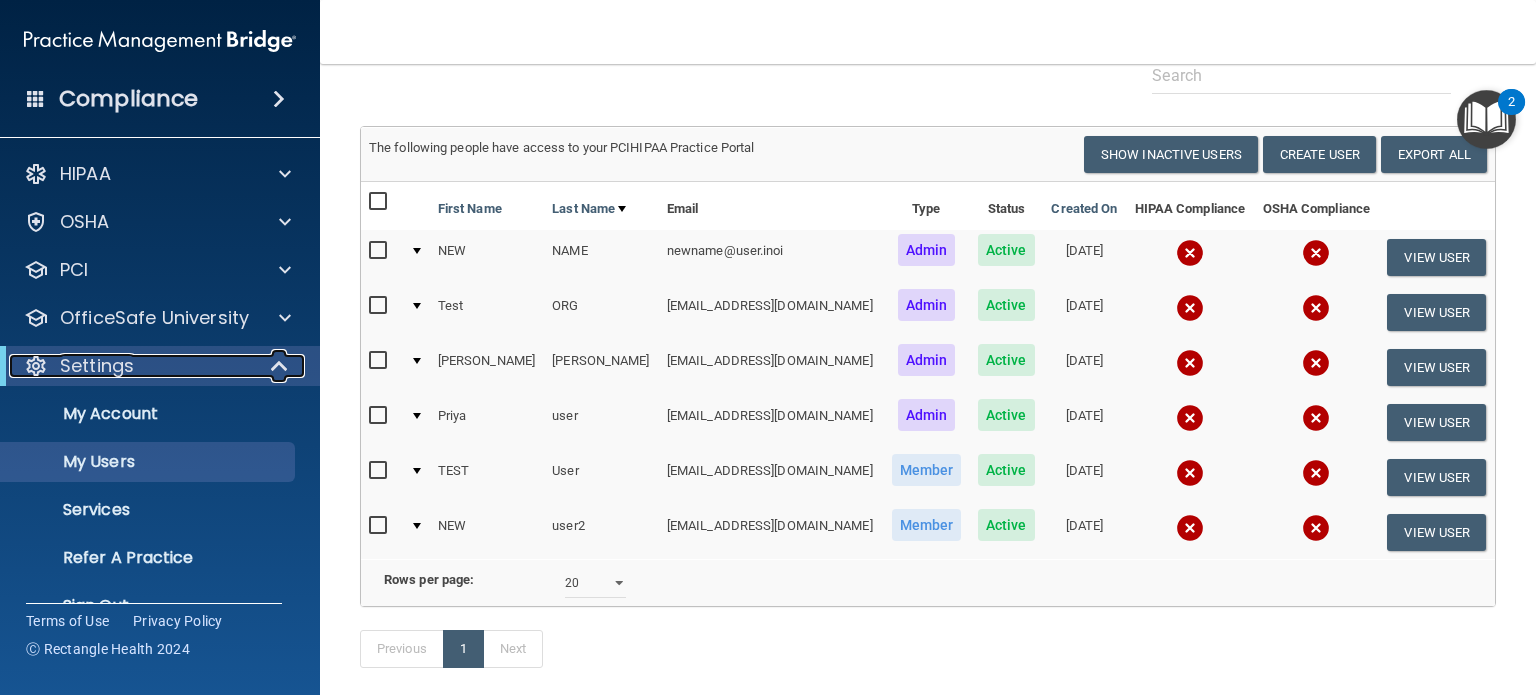 click at bounding box center (280, 366) 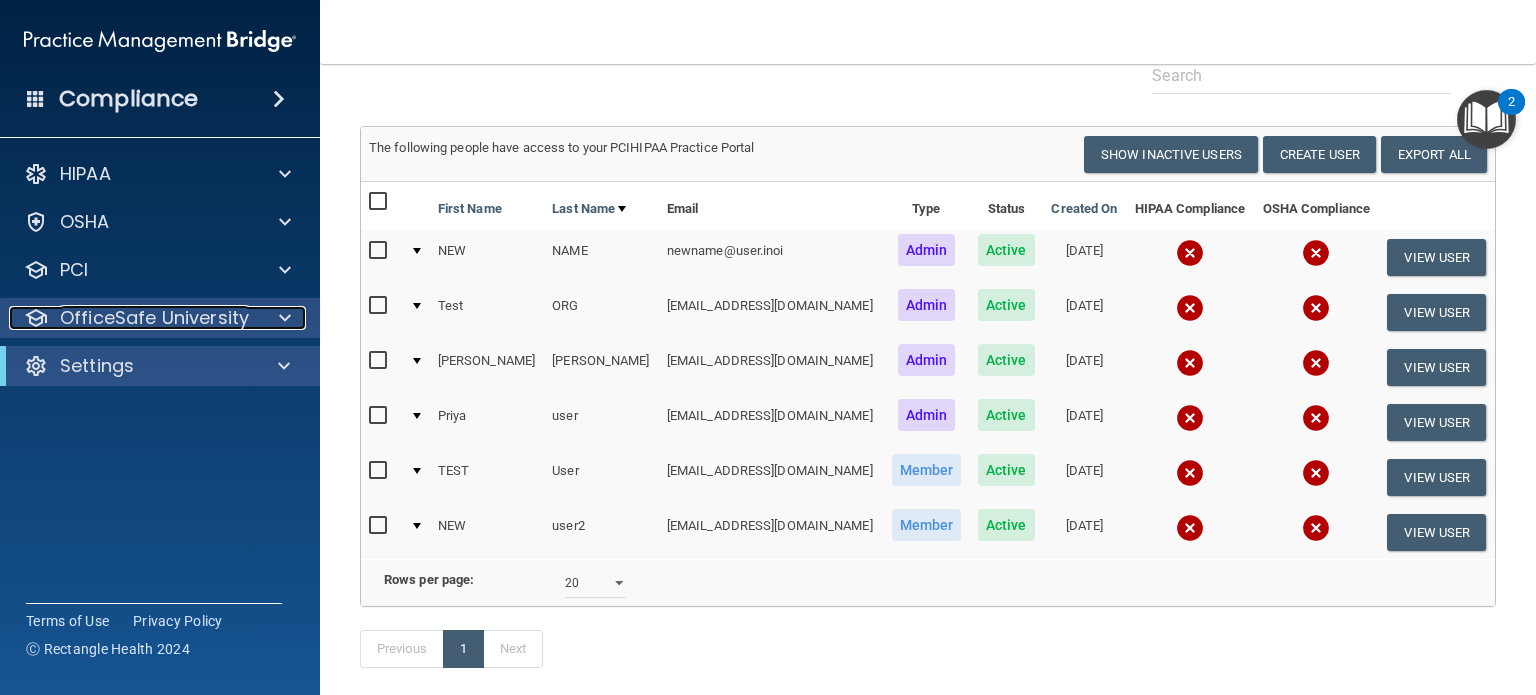 click at bounding box center [285, 318] 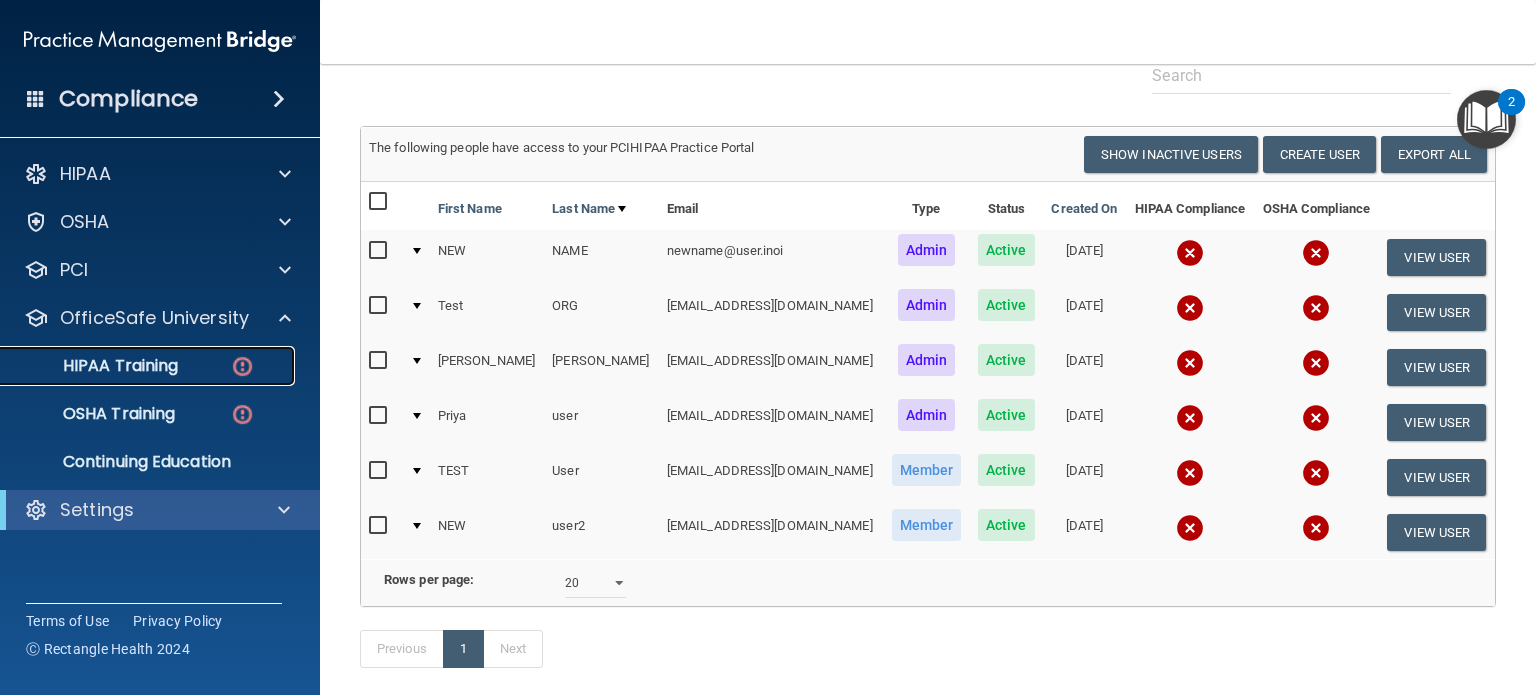 click on "HIPAA Training" at bounding box center (137, 366) 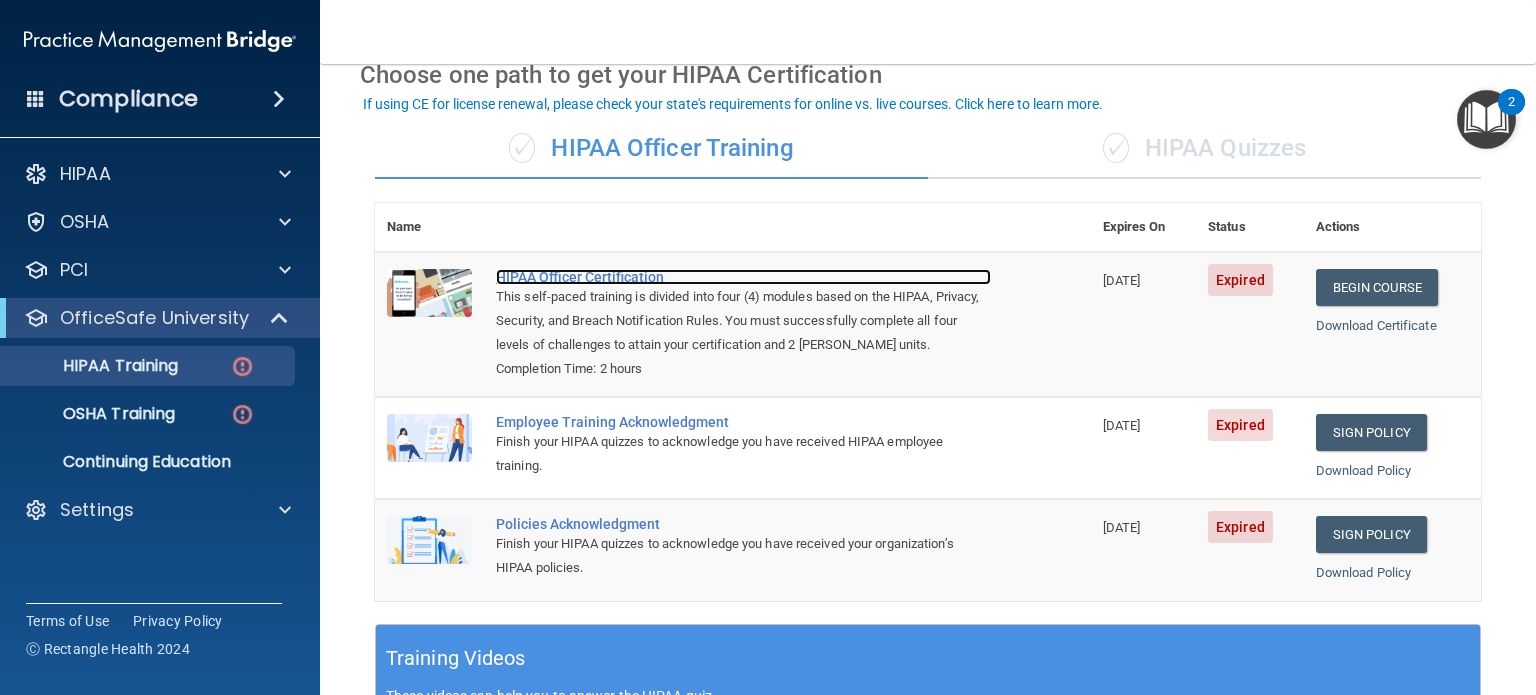 click on "HIPAA Officer Certification" at bounding box center (743, 277) 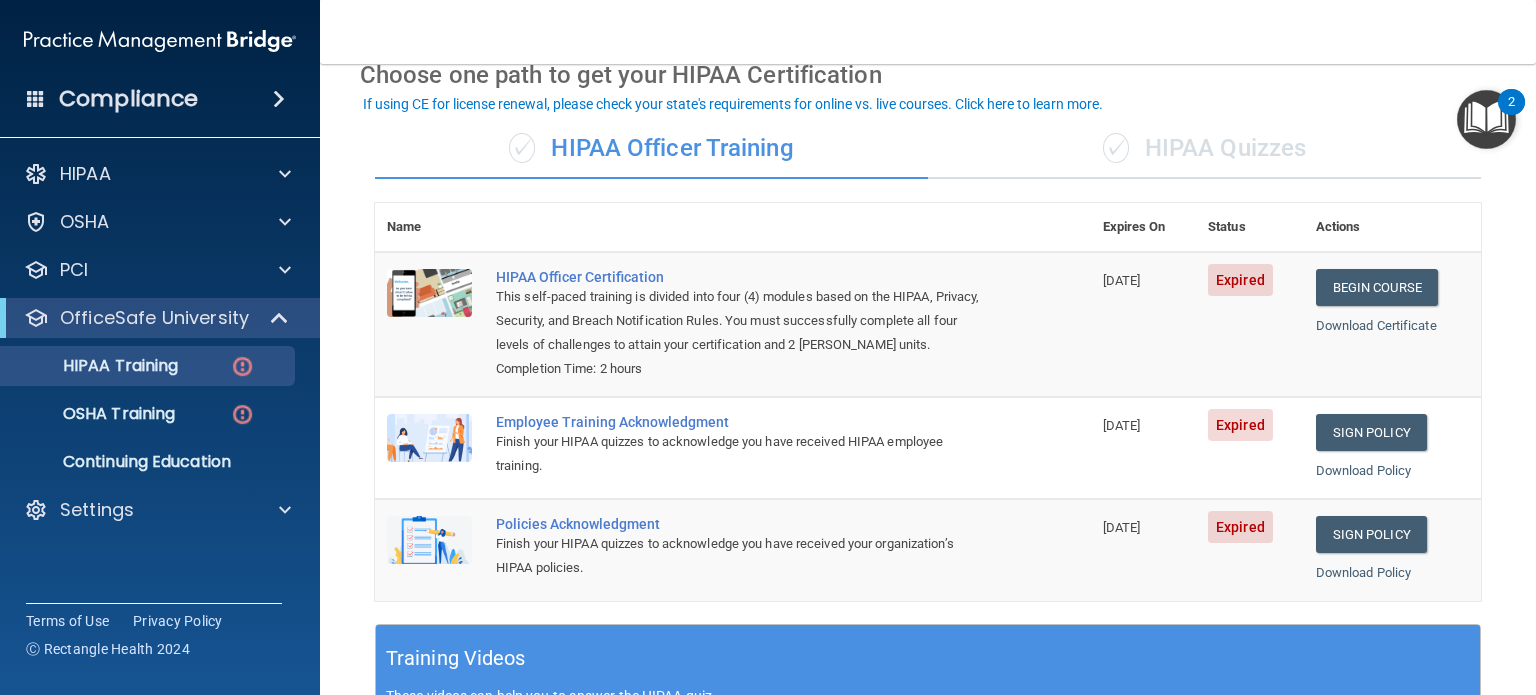 click on "✓   HIPAA Quizzes" at bounding box center [1204, 149] 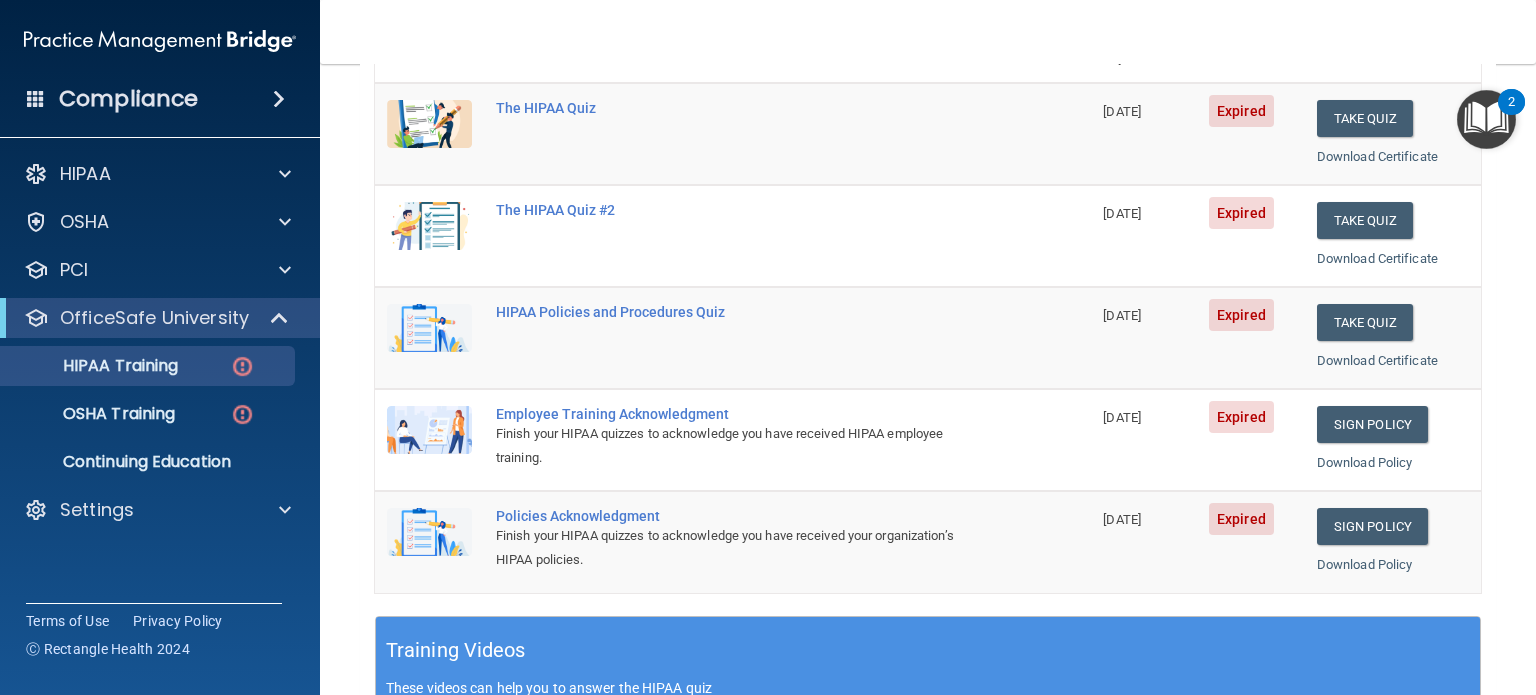 scroll, scrollTop: 0, scrollLeft: 0, axis: both 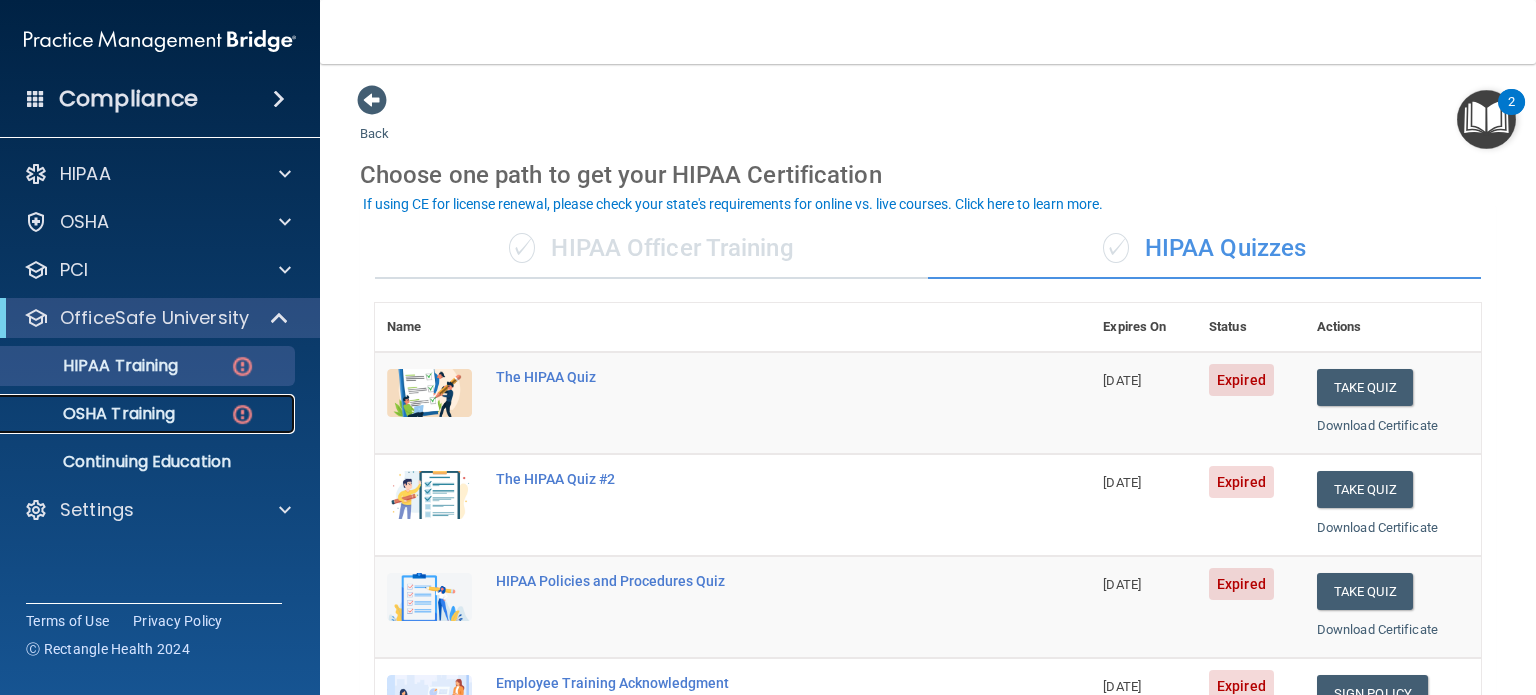 click on "OSHA Training" at bounding box center [94, 414] 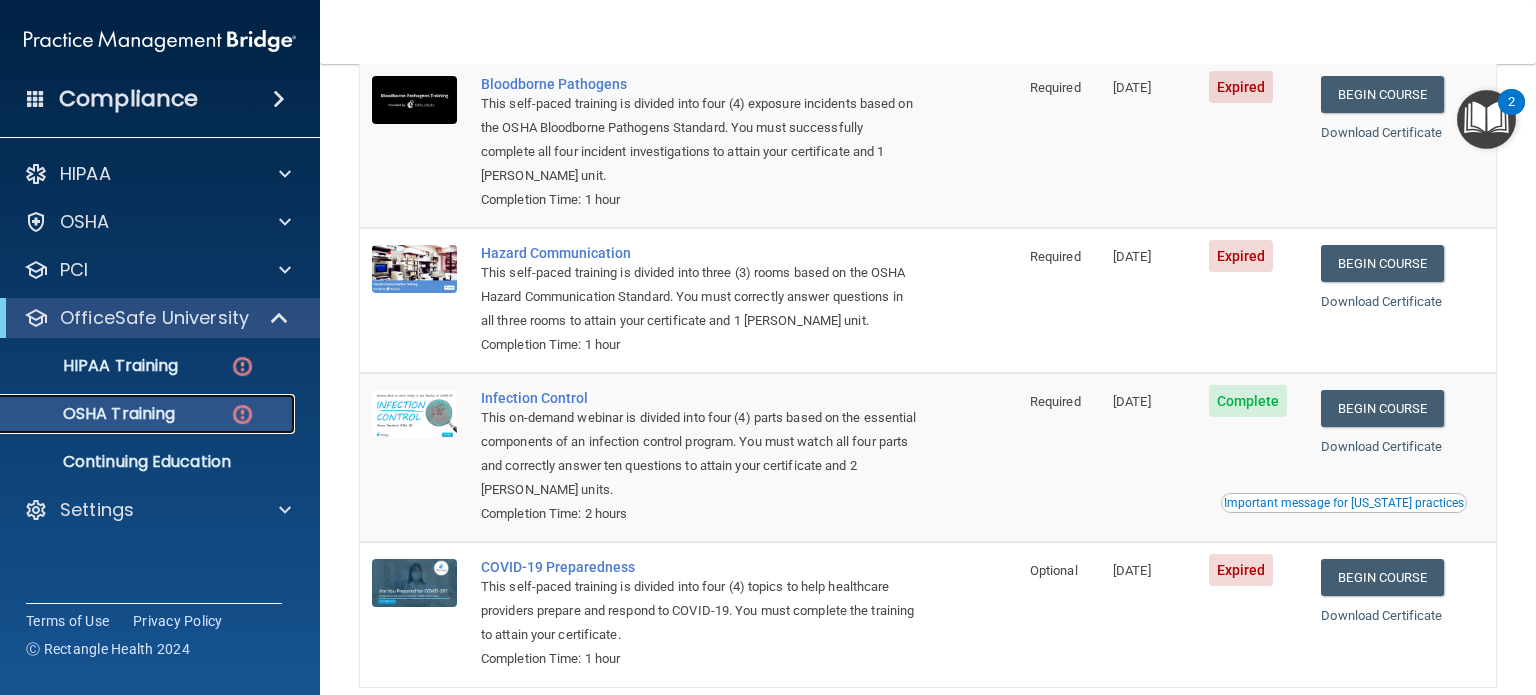 scroll, scrollTop: 100, scrollLeft: 0, axis: vertical 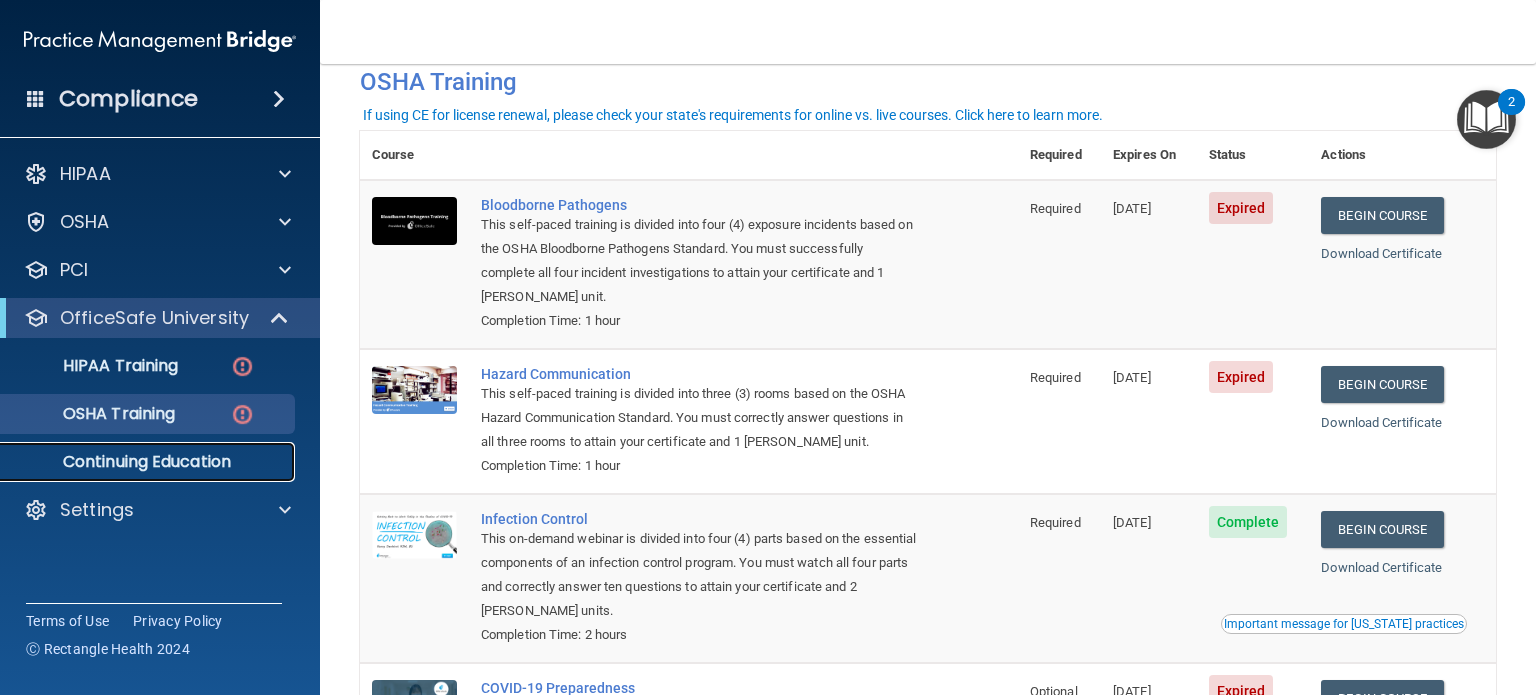 click on "Continuing Education" at bounding box center [149, 462] 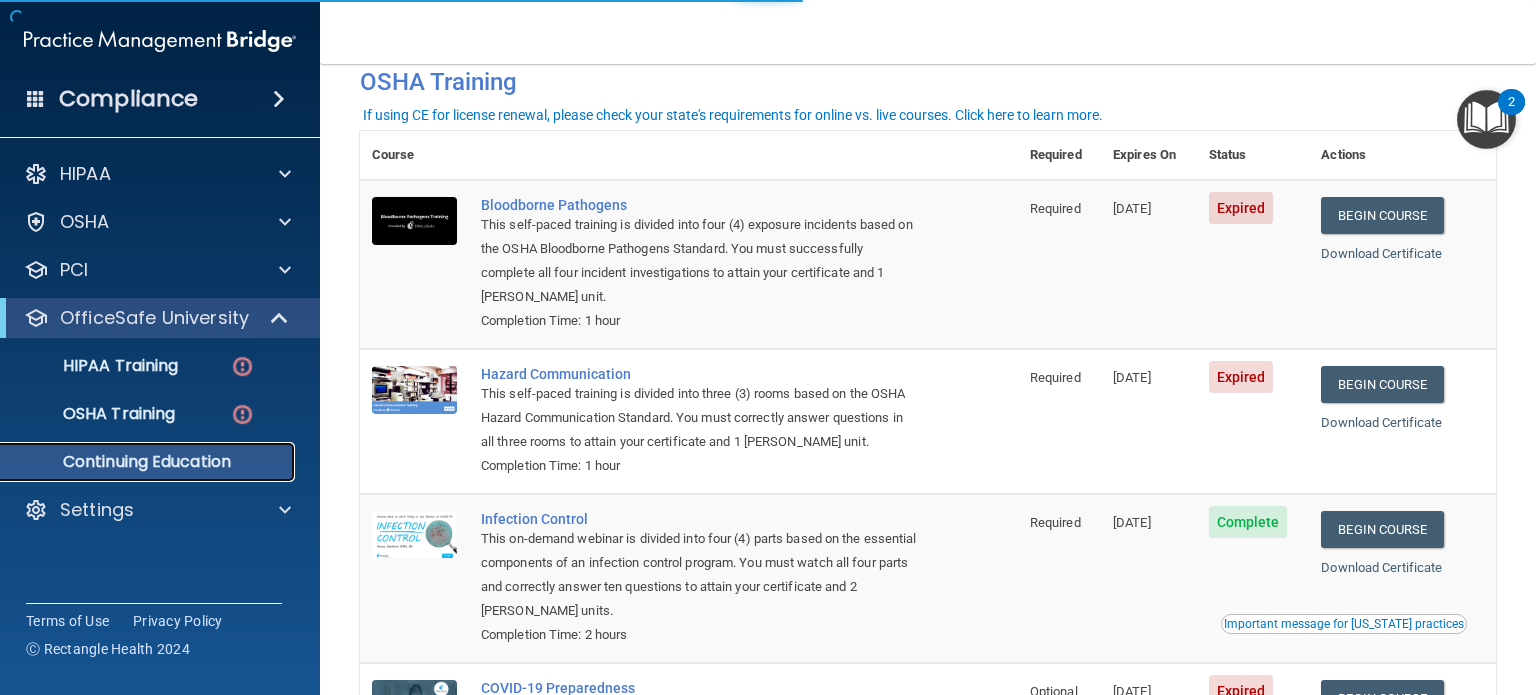 scroll, scrollTop: 0, scrollLeft: 0, axis: both 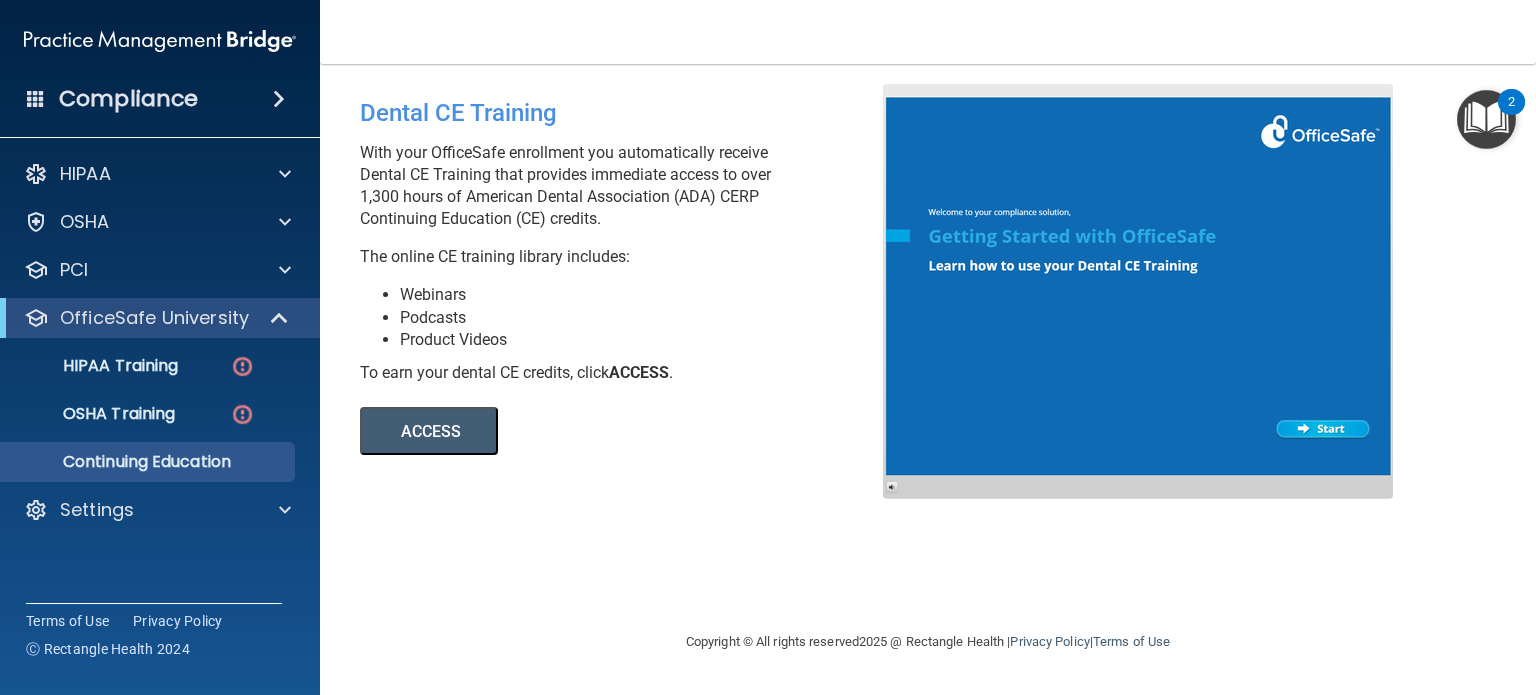 click on "Dental CE Training" at bounding box center (629, 113) 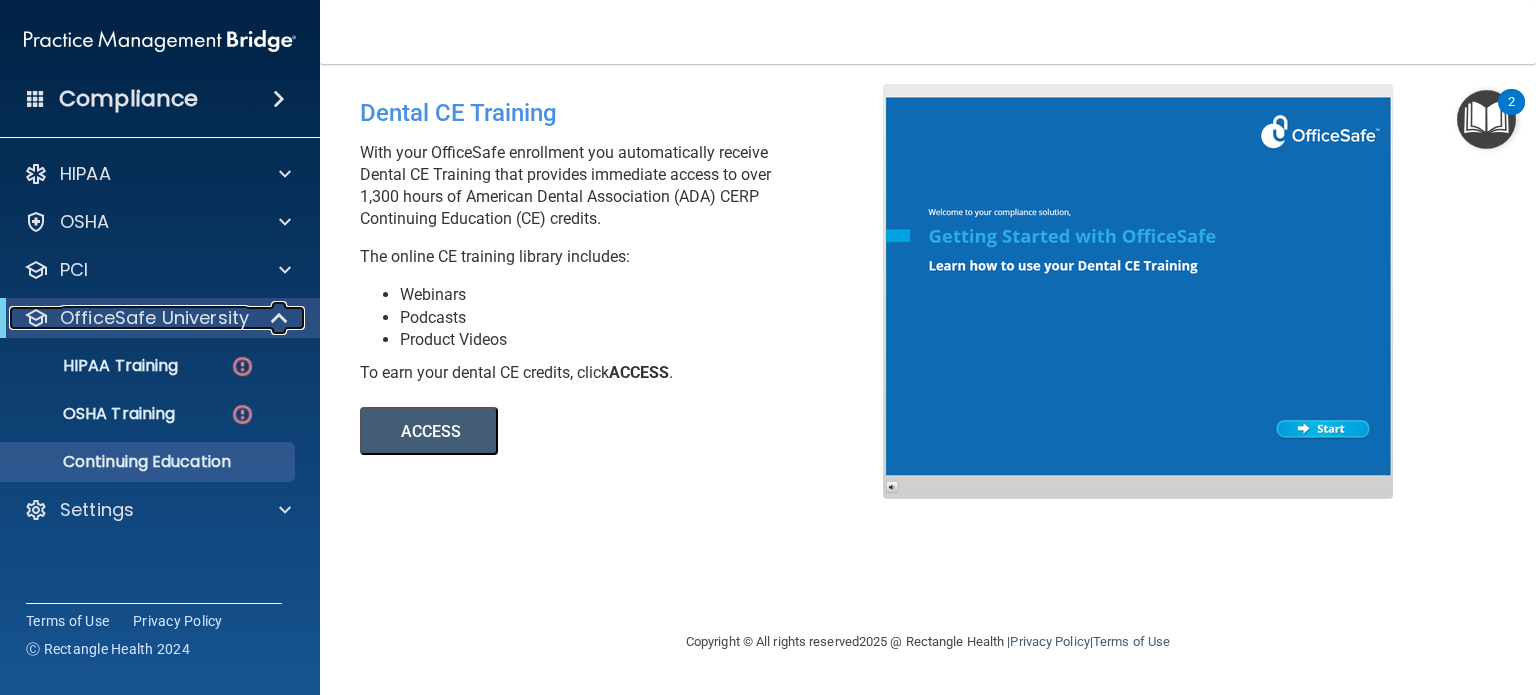 click at bounding box center (280, 318) 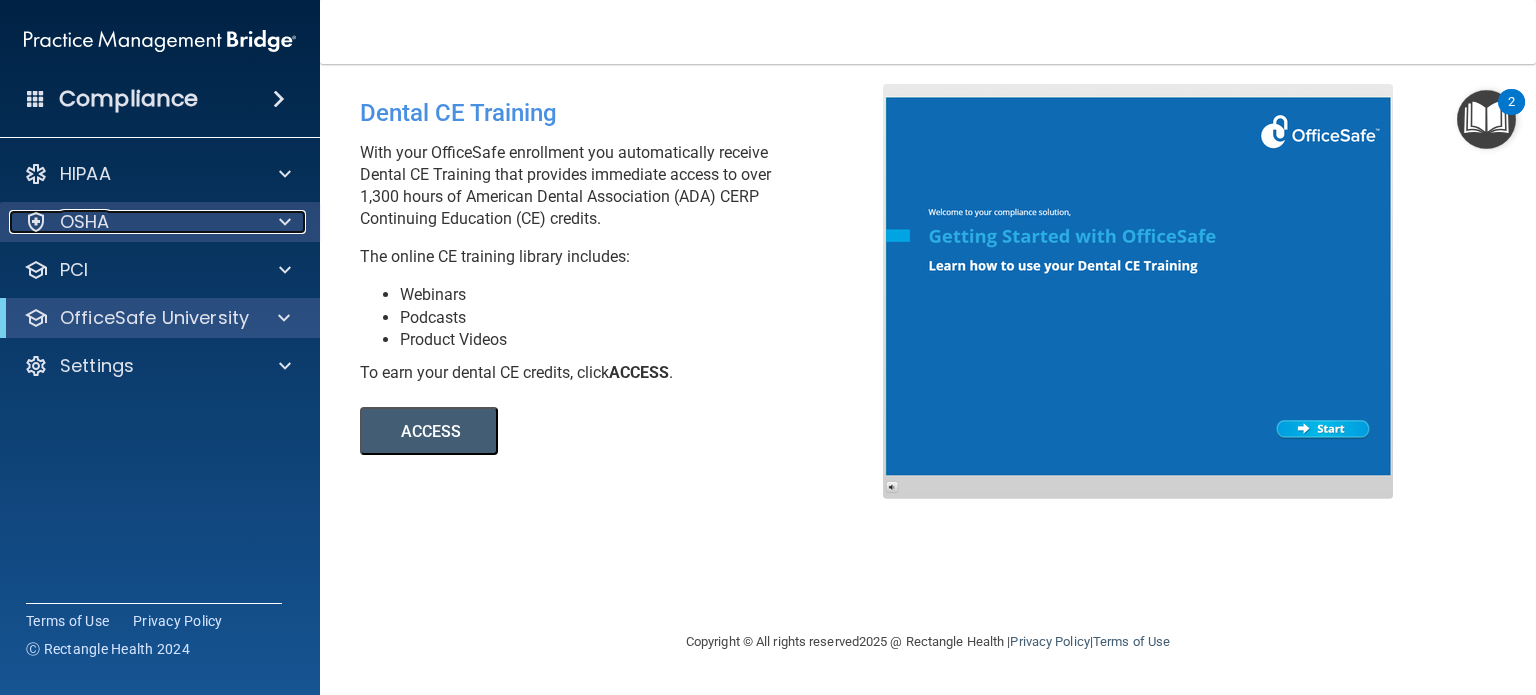 click at bounding box center [285, 222] 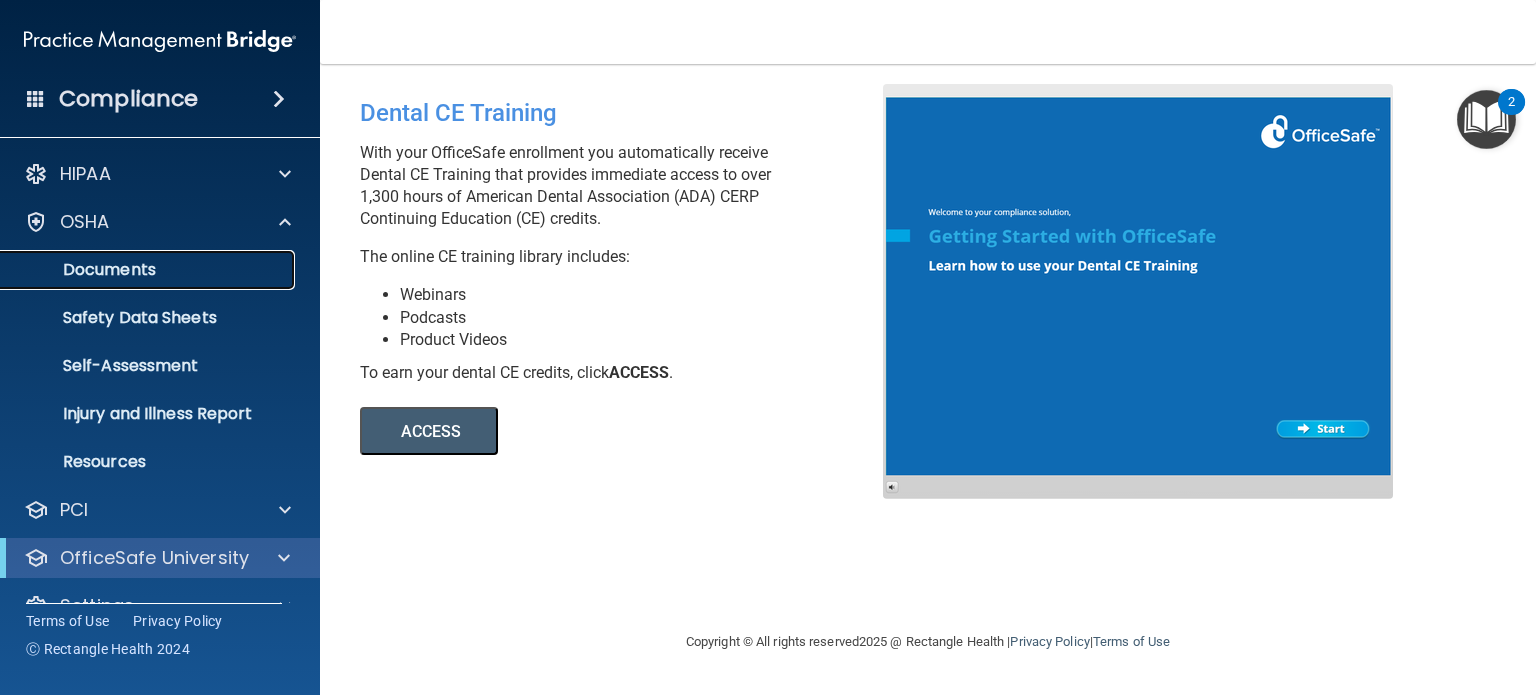 click on "Documents" at bounding box center [149, 270] 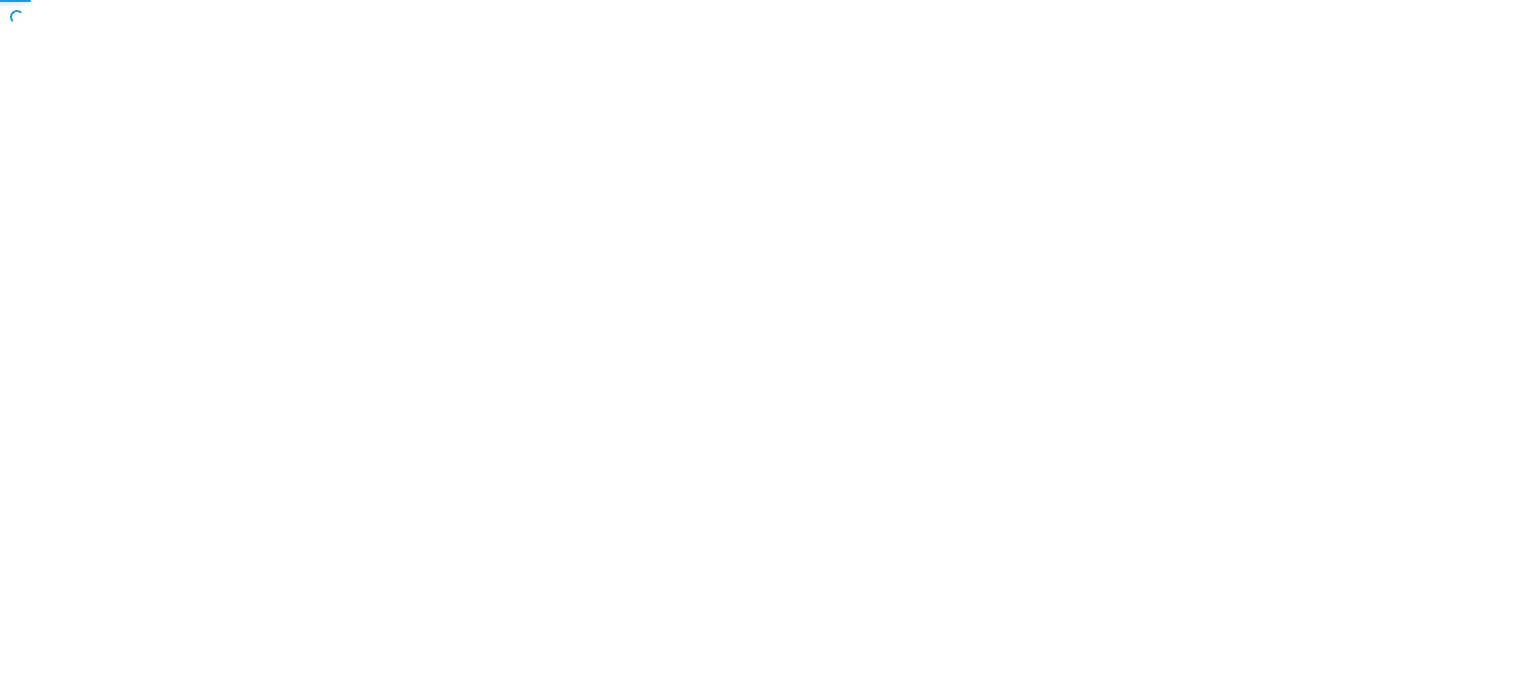 scroll, scrollTop: 0, scrollLeft: 0, axis: both 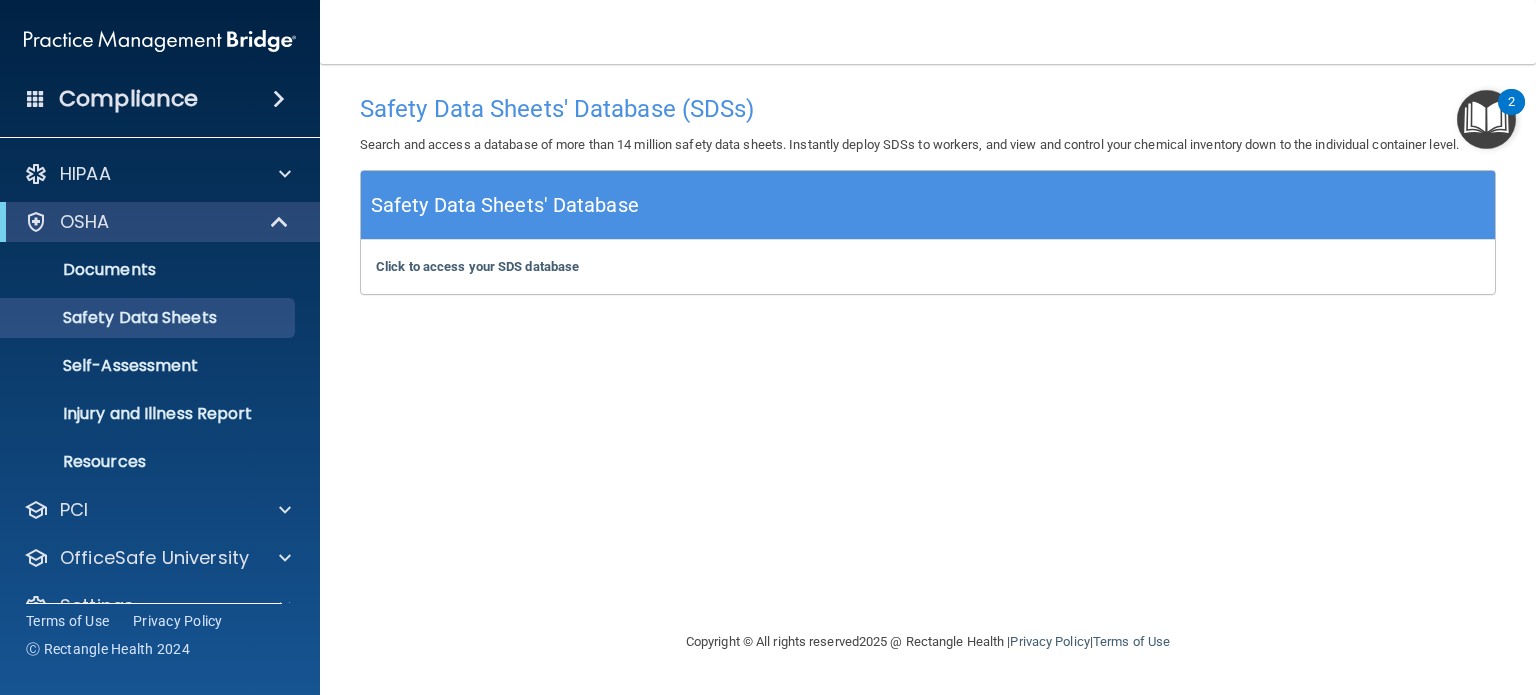 click on "Click to access your SDS database      Click to access your SDS database" at bounding box center (928, 267) 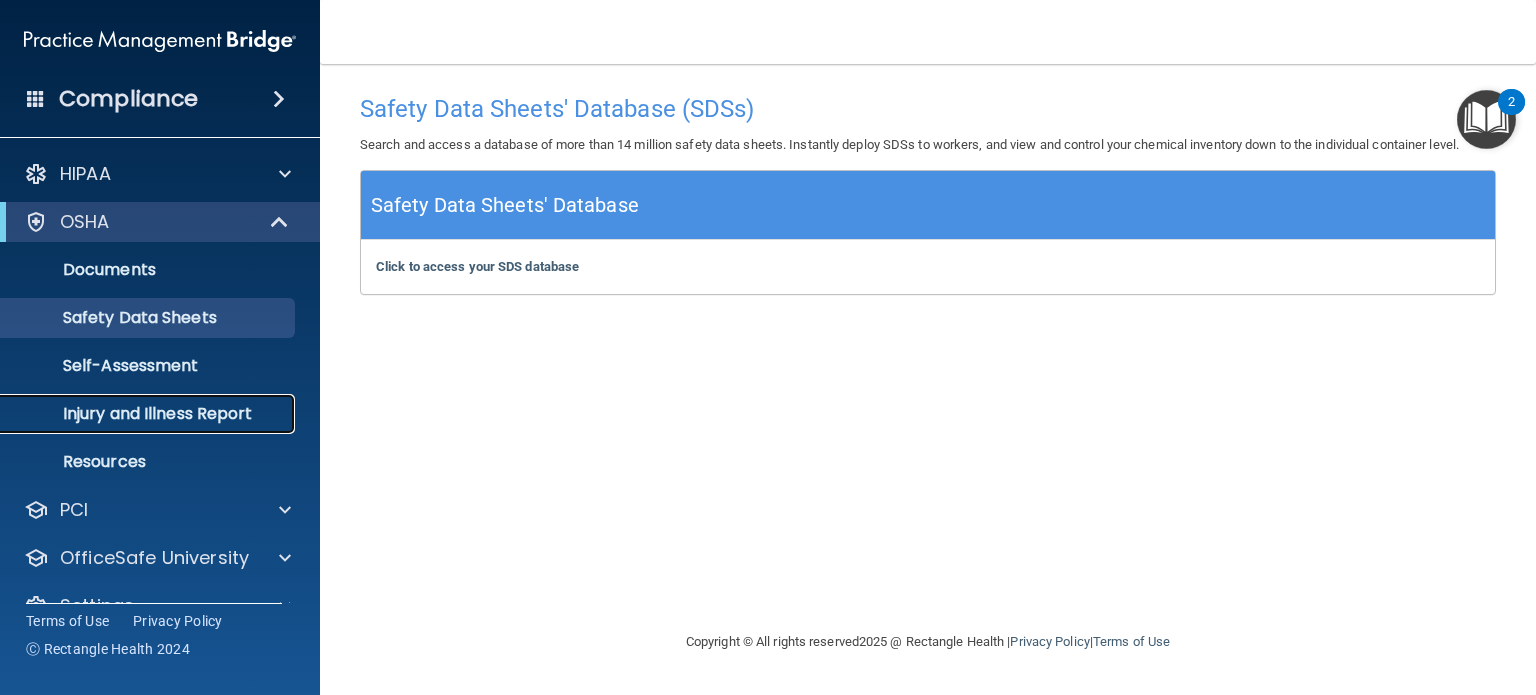 click on "Injury and Illness Report" at bounding box center [149, 414] 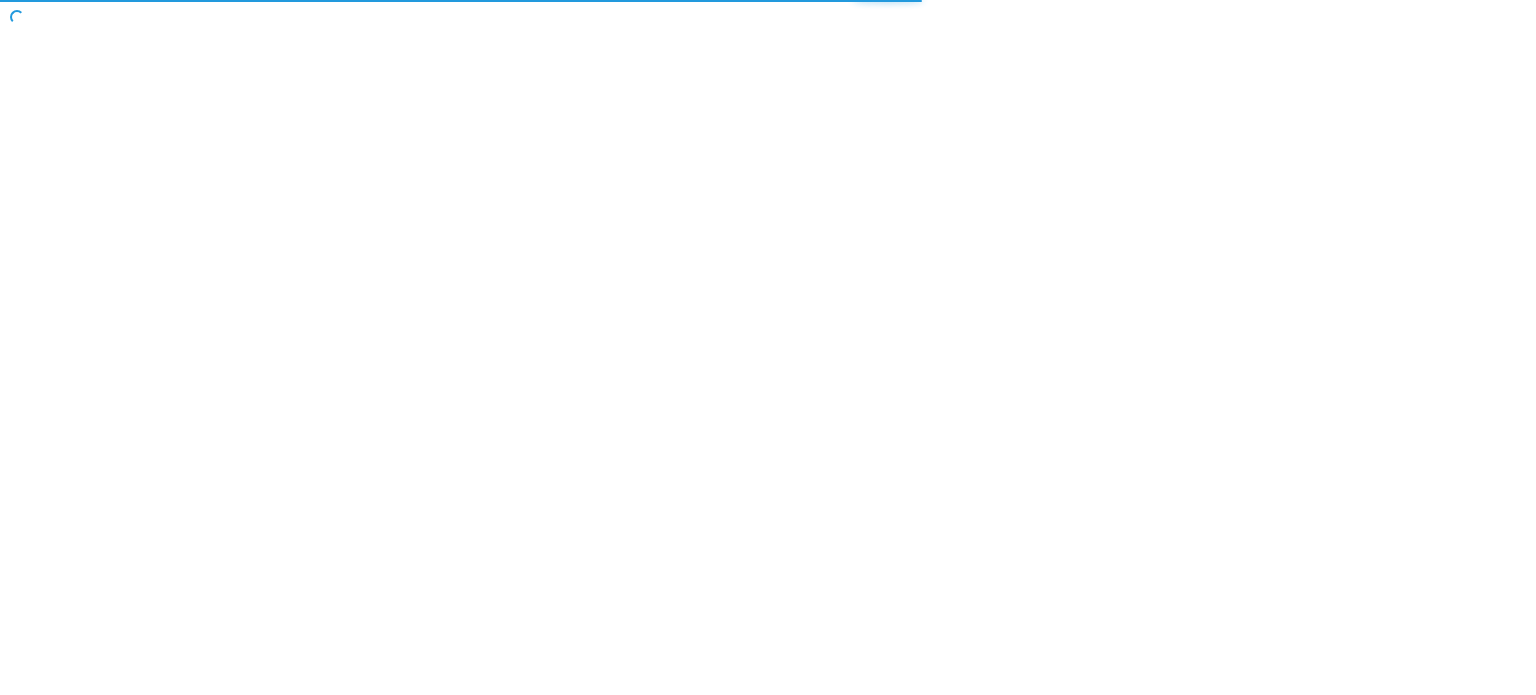 scroll, scrollTop: 0, scrollLeft: 0, axis: both 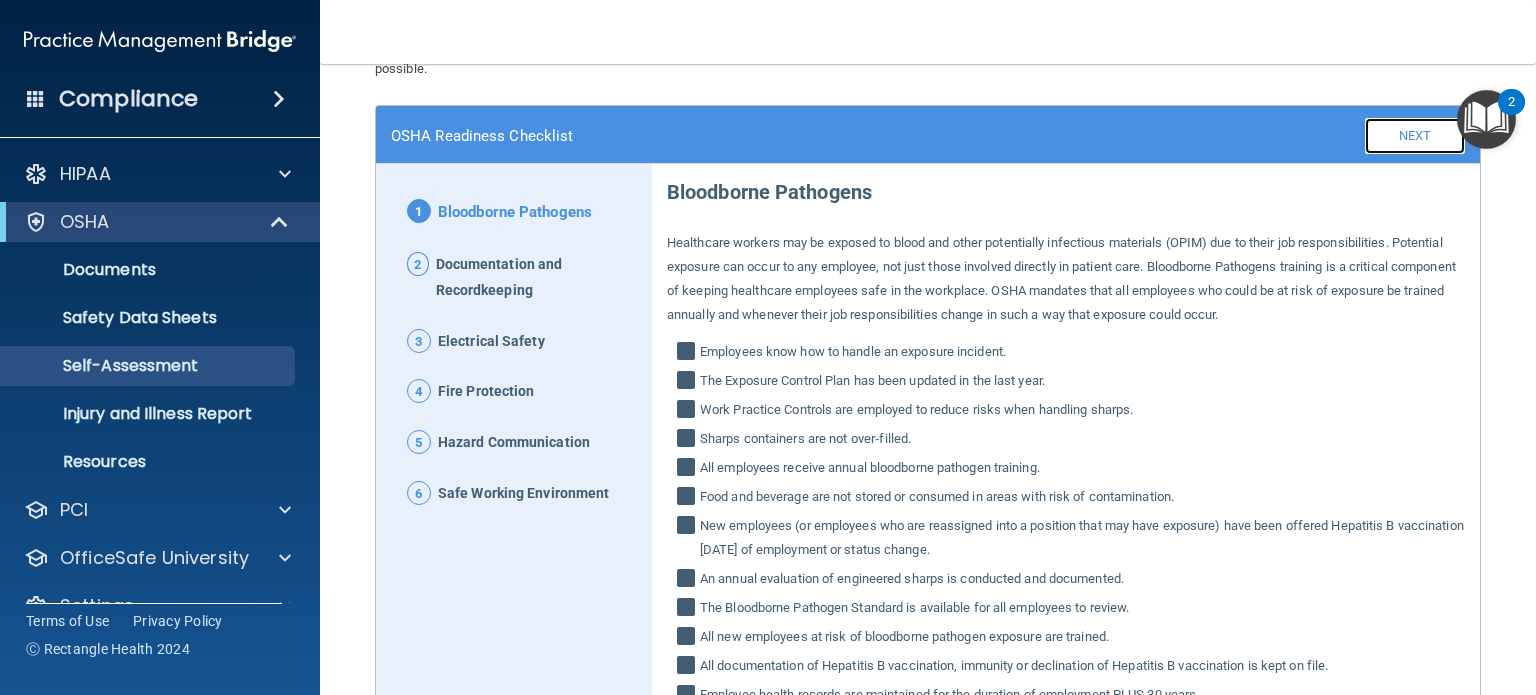 click on "Next" at bounding box center [1415, 136] 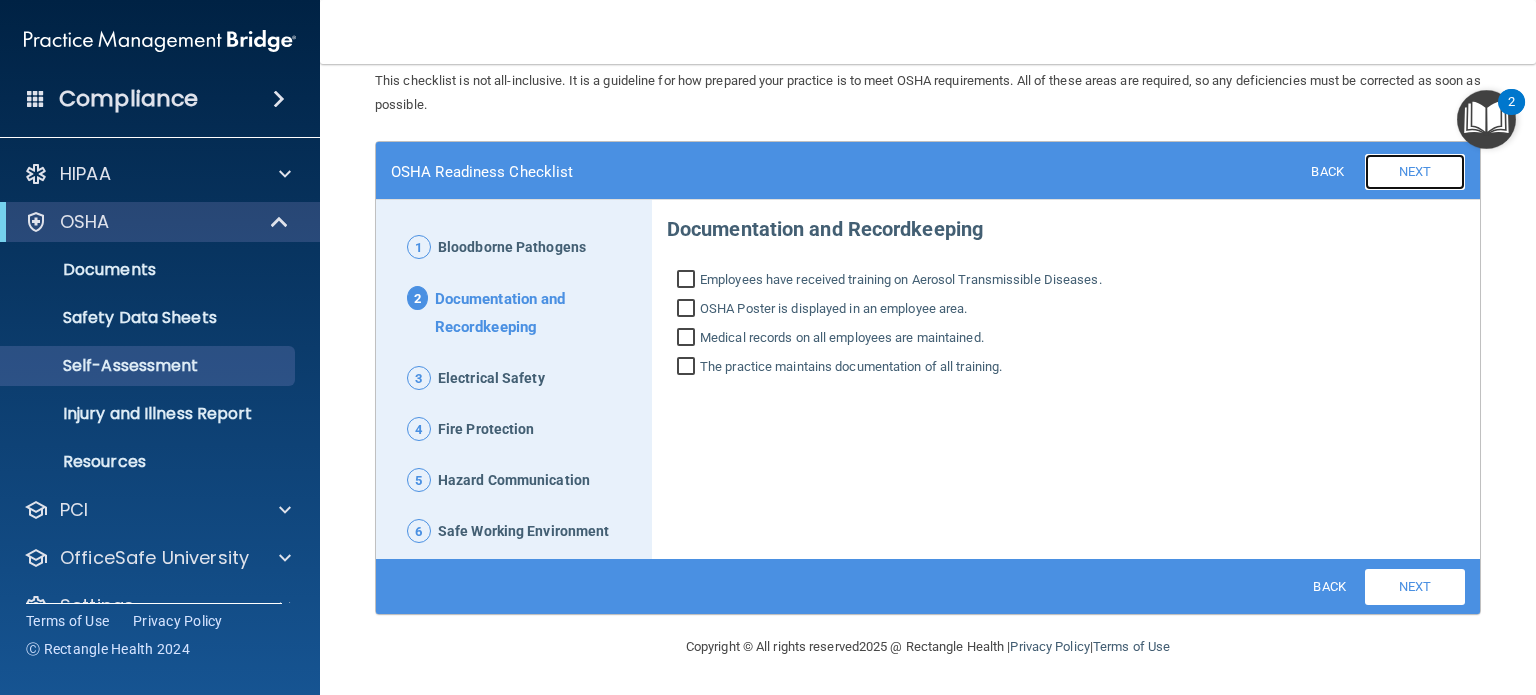 scroll, scrollTop: 63, scrollLeft: 0, axis: vertical 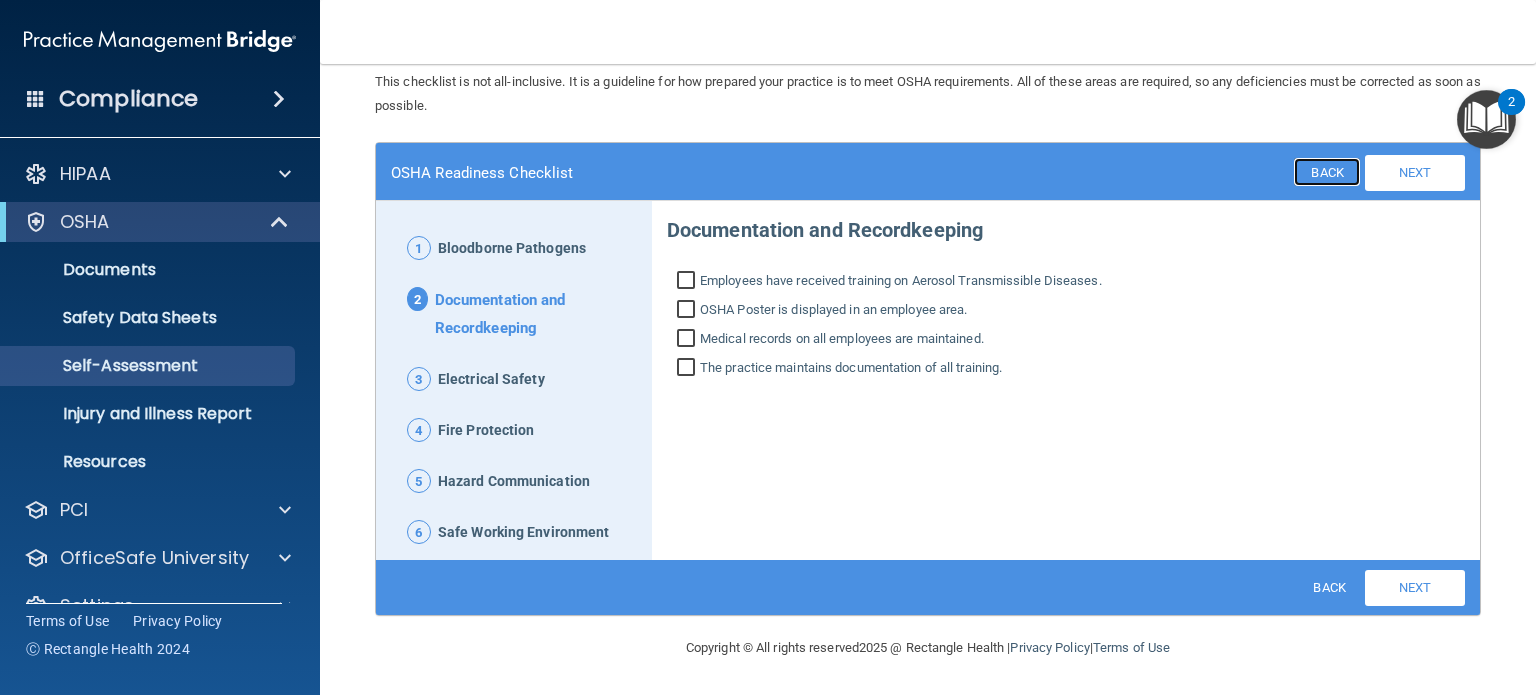 click on "Back" at bounding box center [1326, 172] 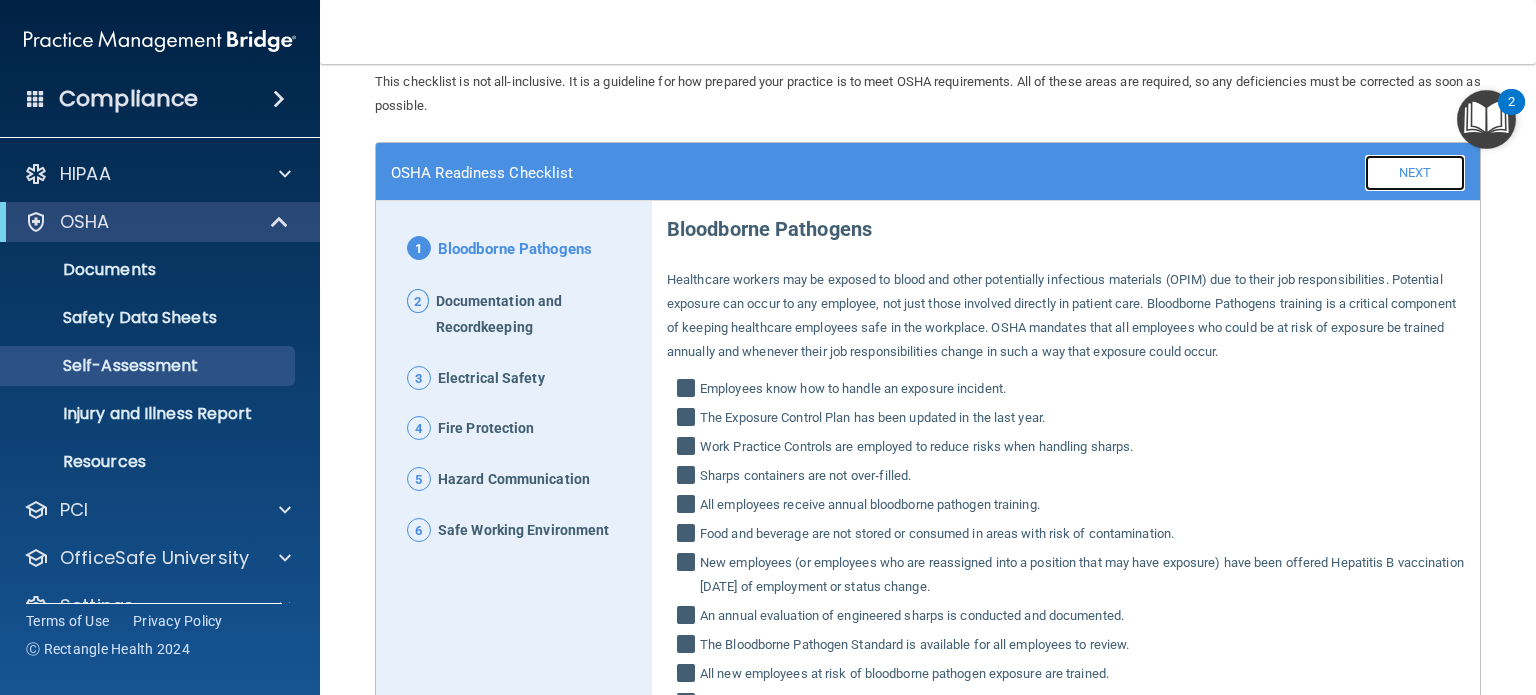 click on "Next" at bounding box center [1415, 173] 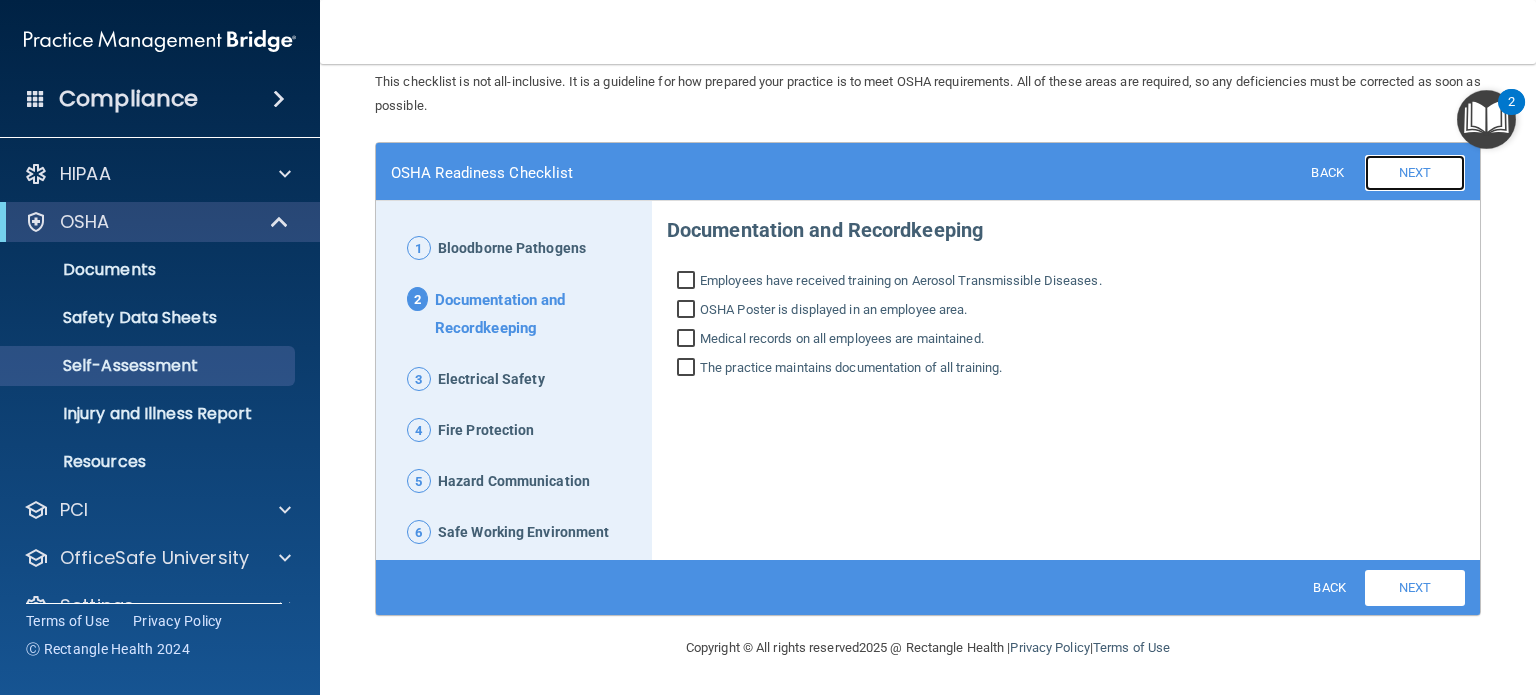 click on "Next" at bounding box center [1415, 173] 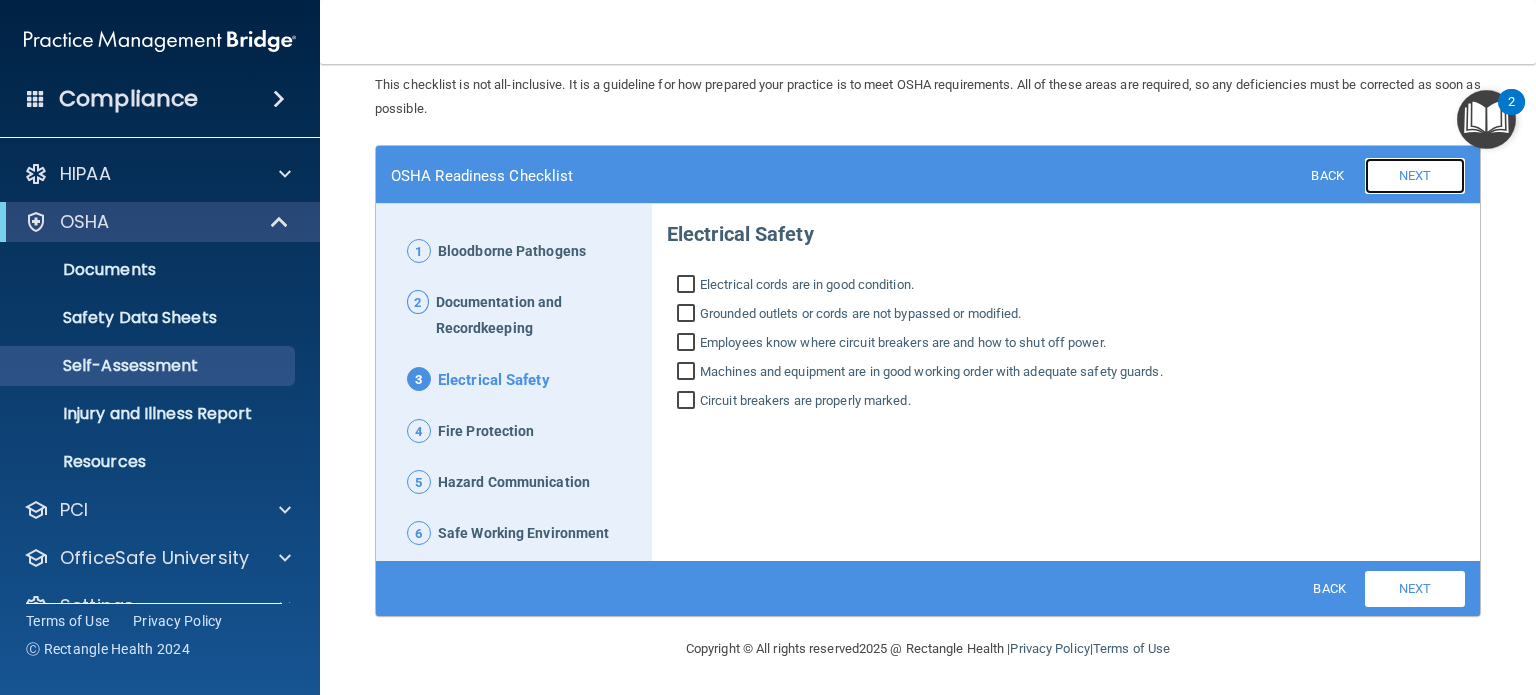 click on "Next" at bounding box center (1415, 176) 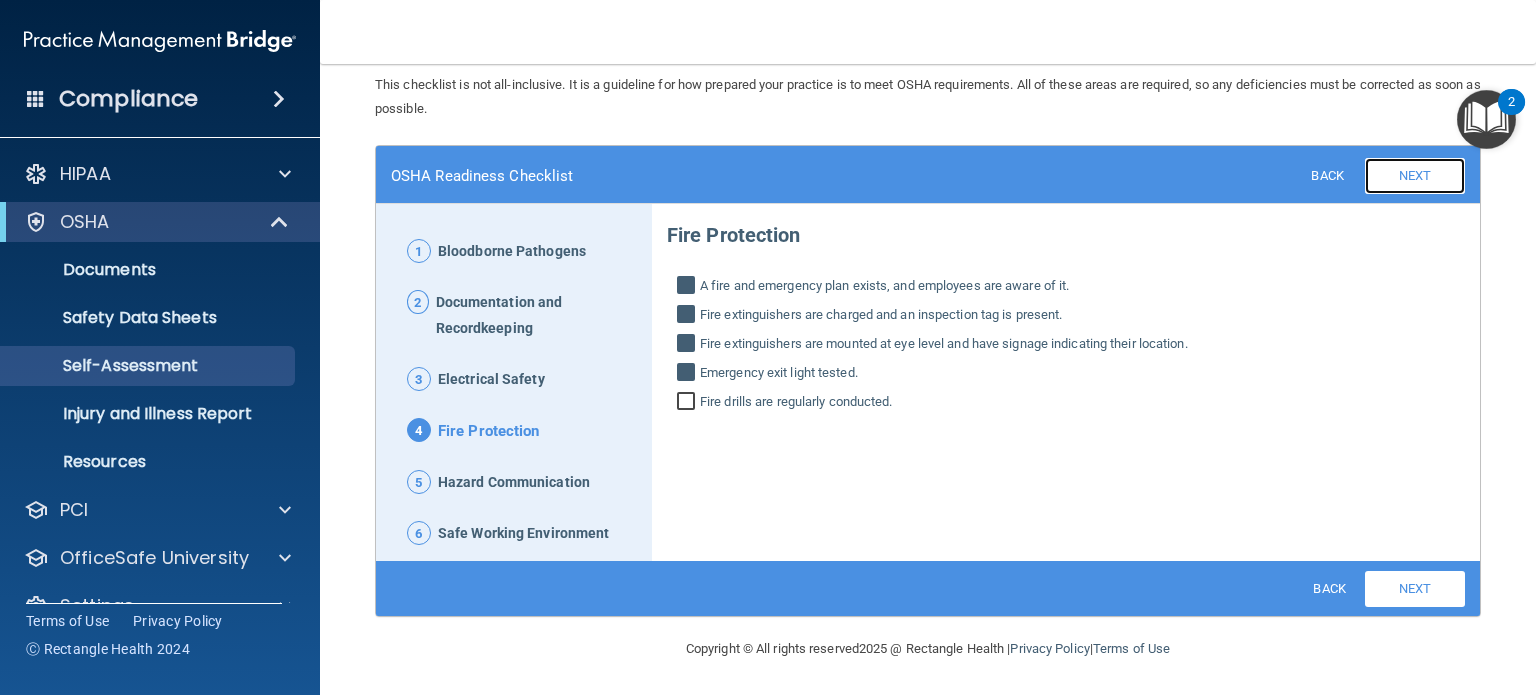 click on "Next" at bounding box center (1415, 176) 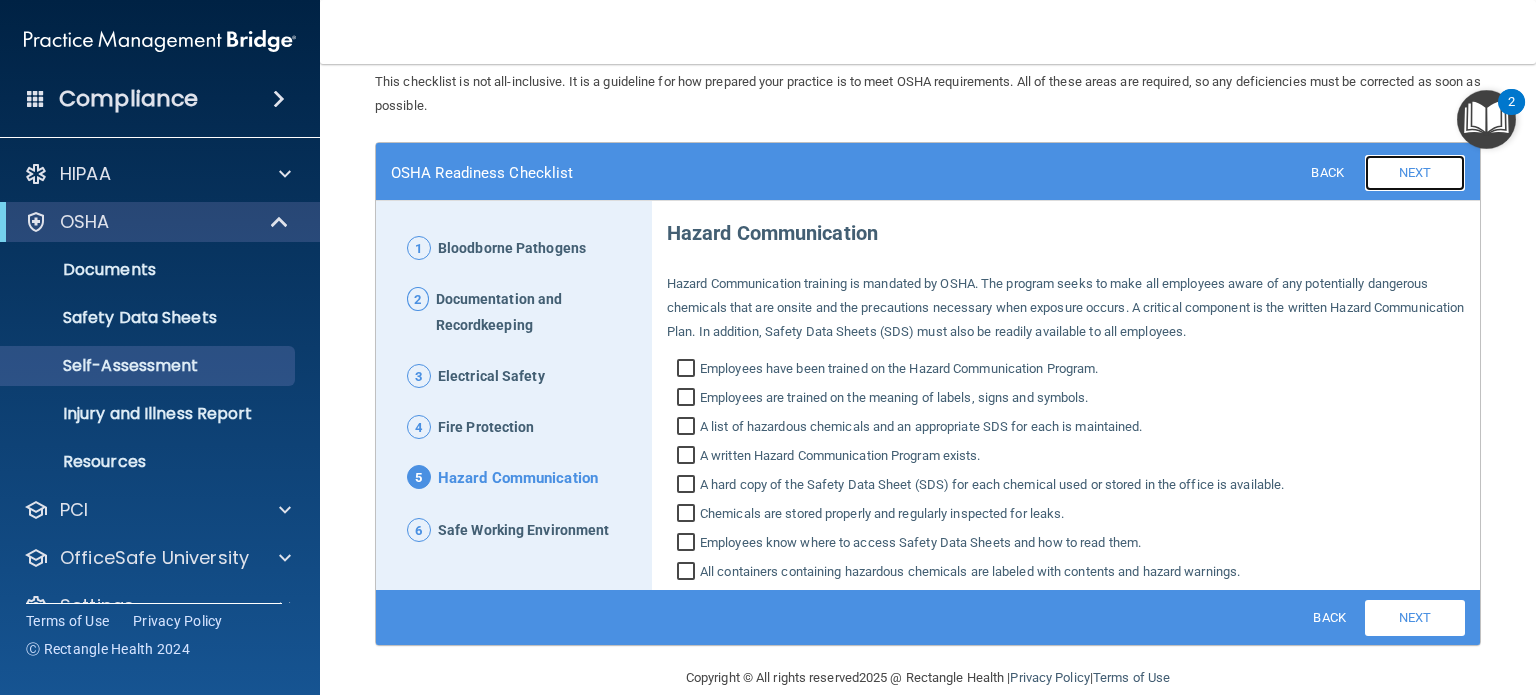 click on "Next" at bounding box center [1415, 173] 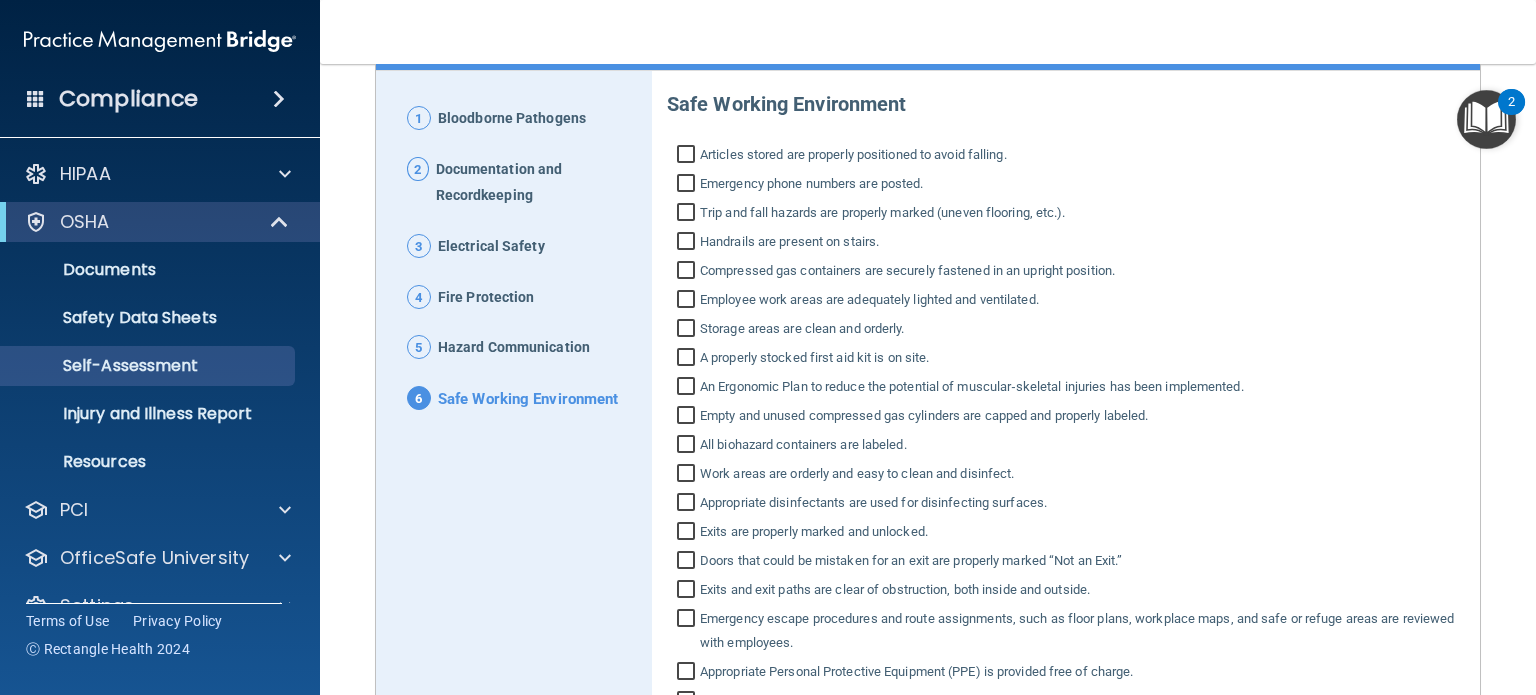 scroll, scrollTop: 0, scrollLeft: 0, axis: both 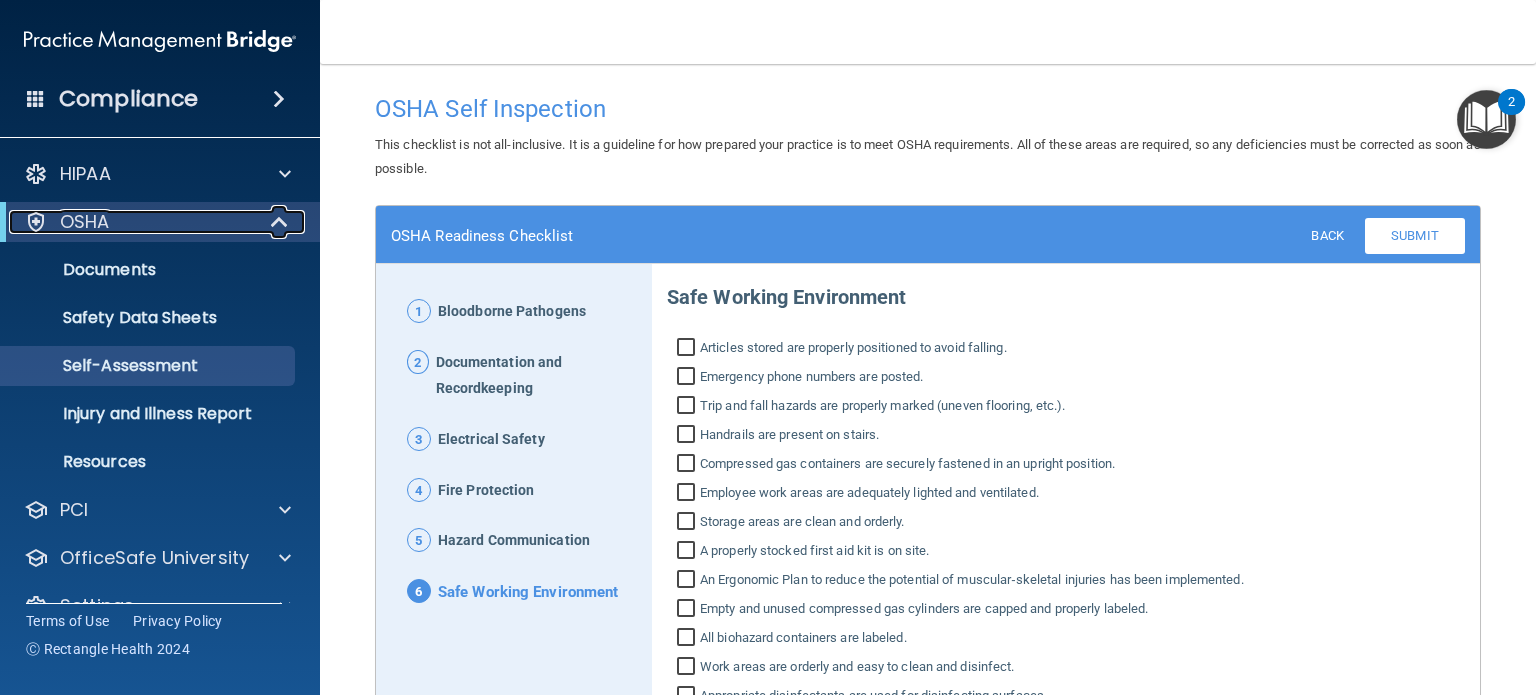 click at bounding box center [281, 222] 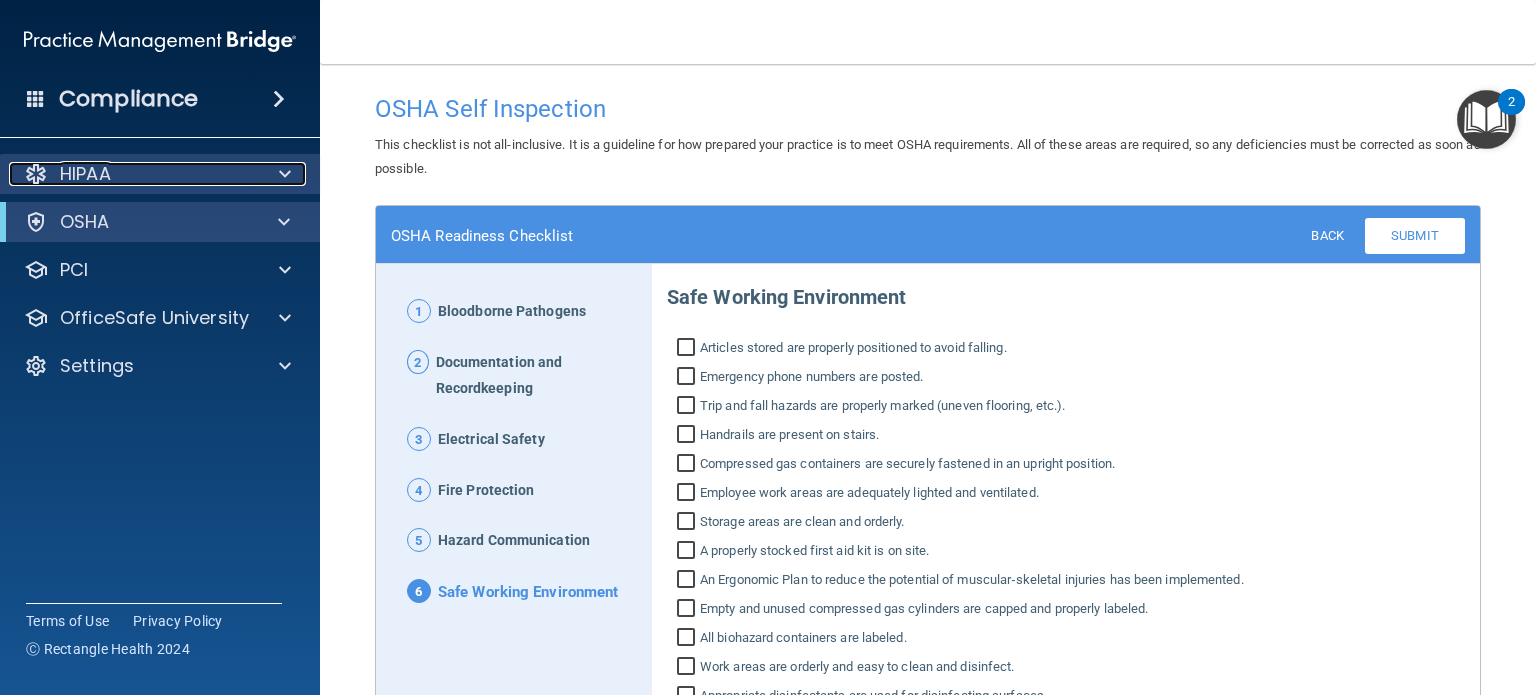 click at bounding box center [285, 174] 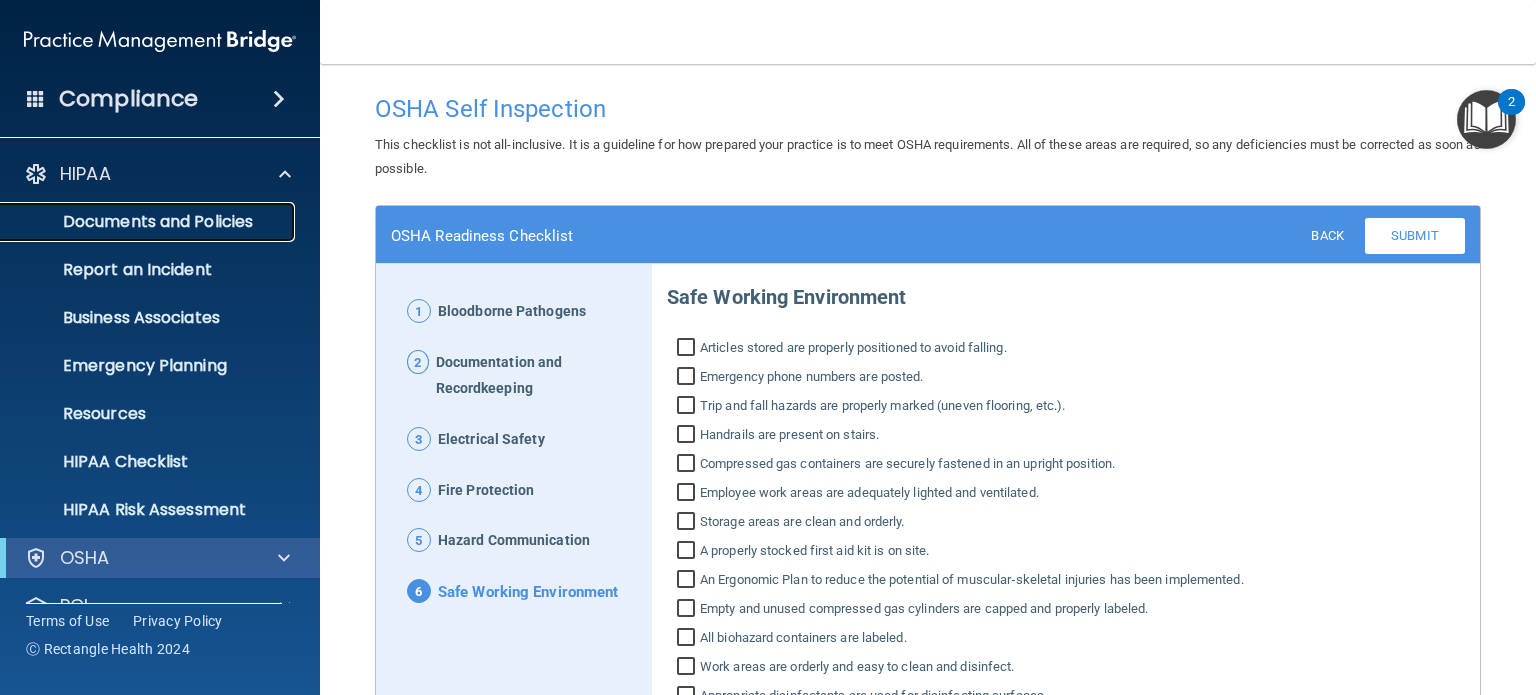 click on "Documents and Policies" at bounding box center (149, 222) 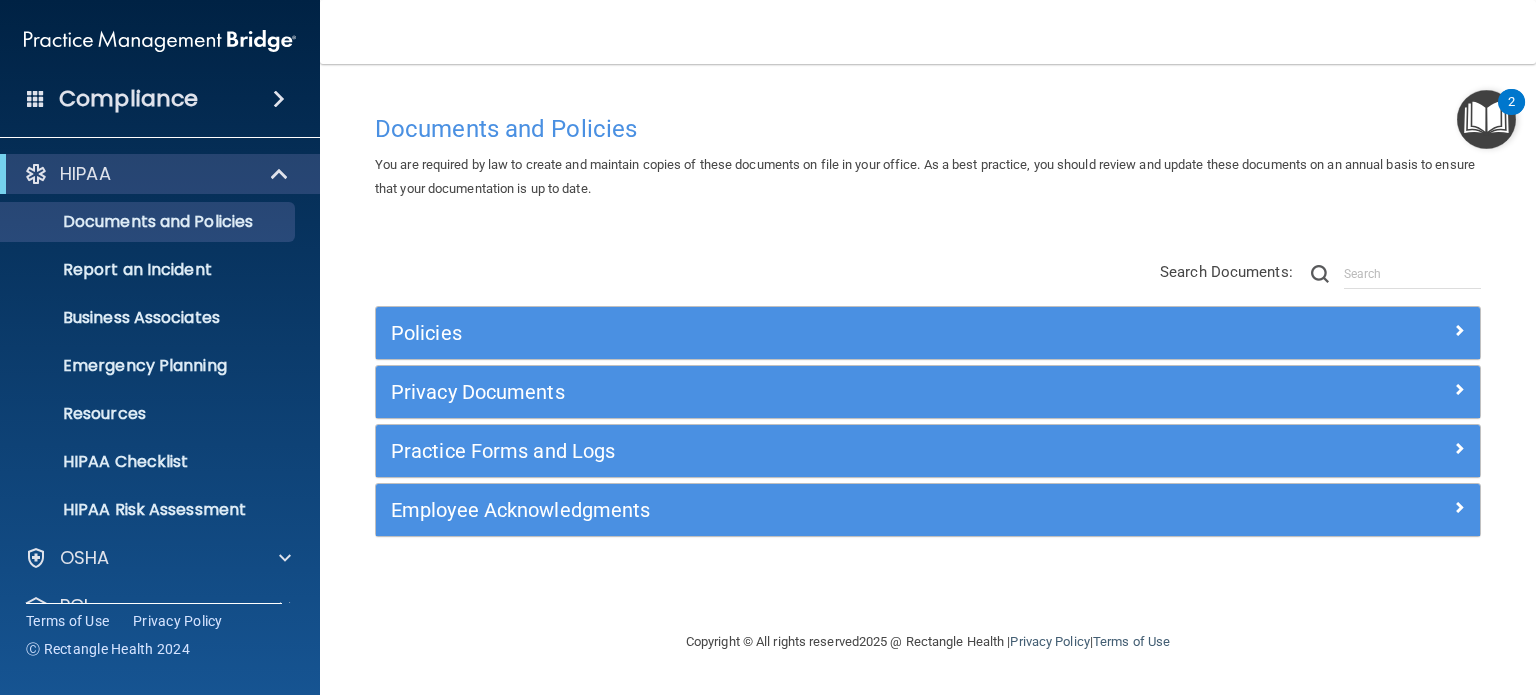 click on "Policies" at bounding box center [928, 333] 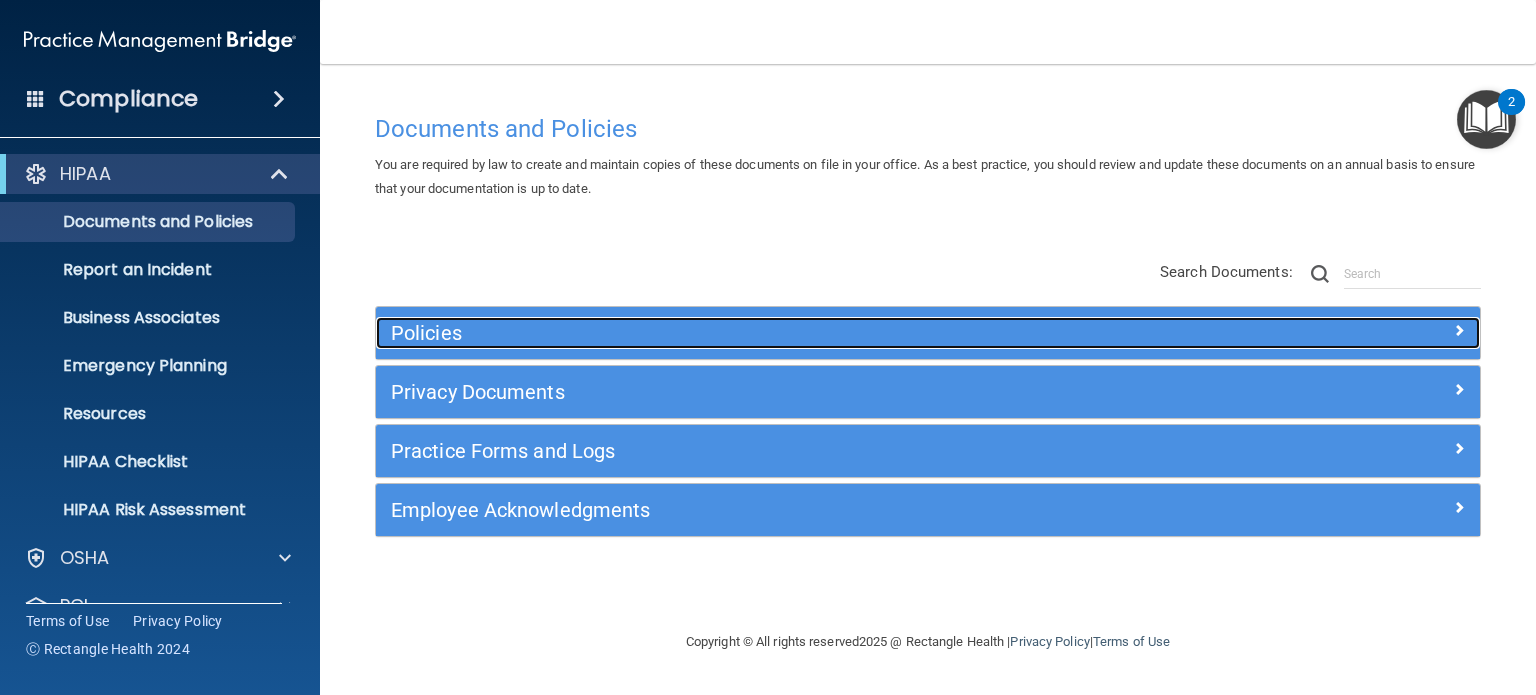click on "Policies" at bounding box center [790, 333] 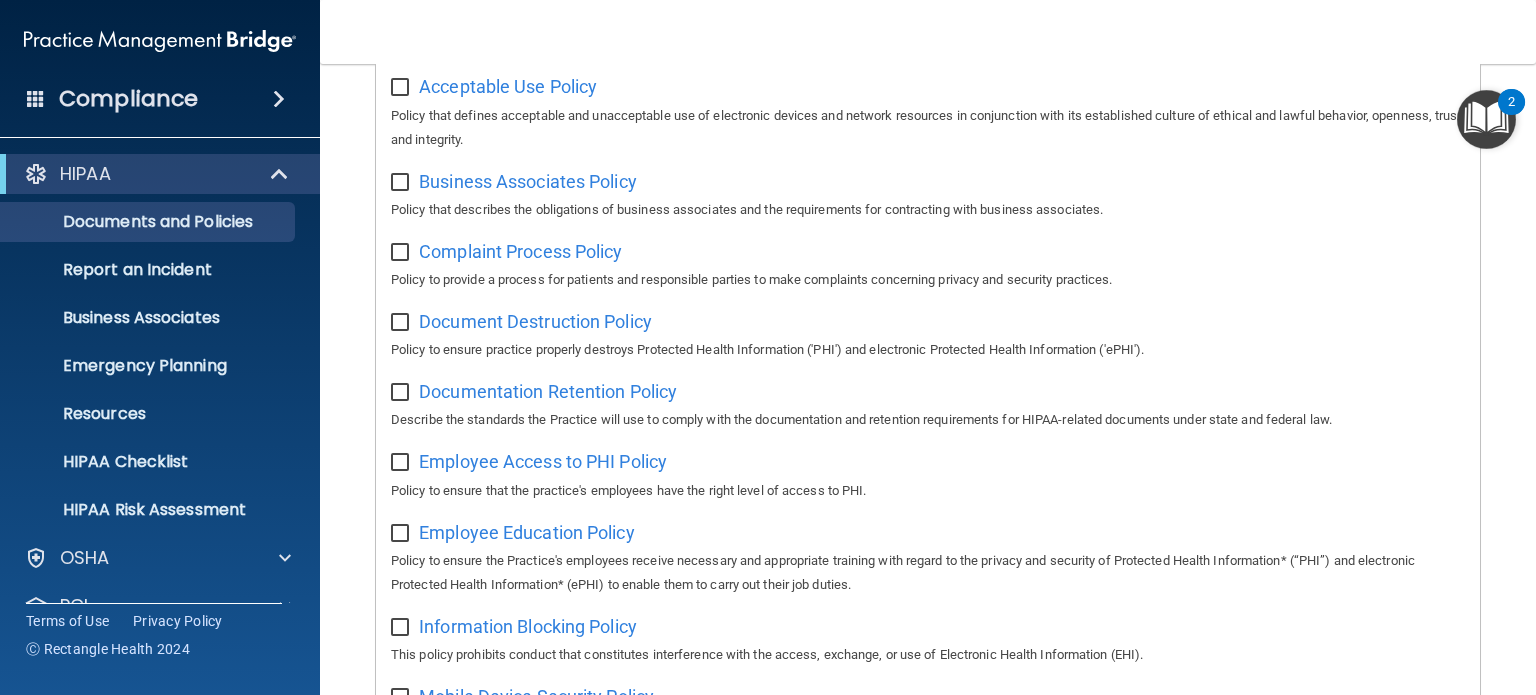 scroll, scrollTop: 600, scrollLeft: 0, axis: vertical 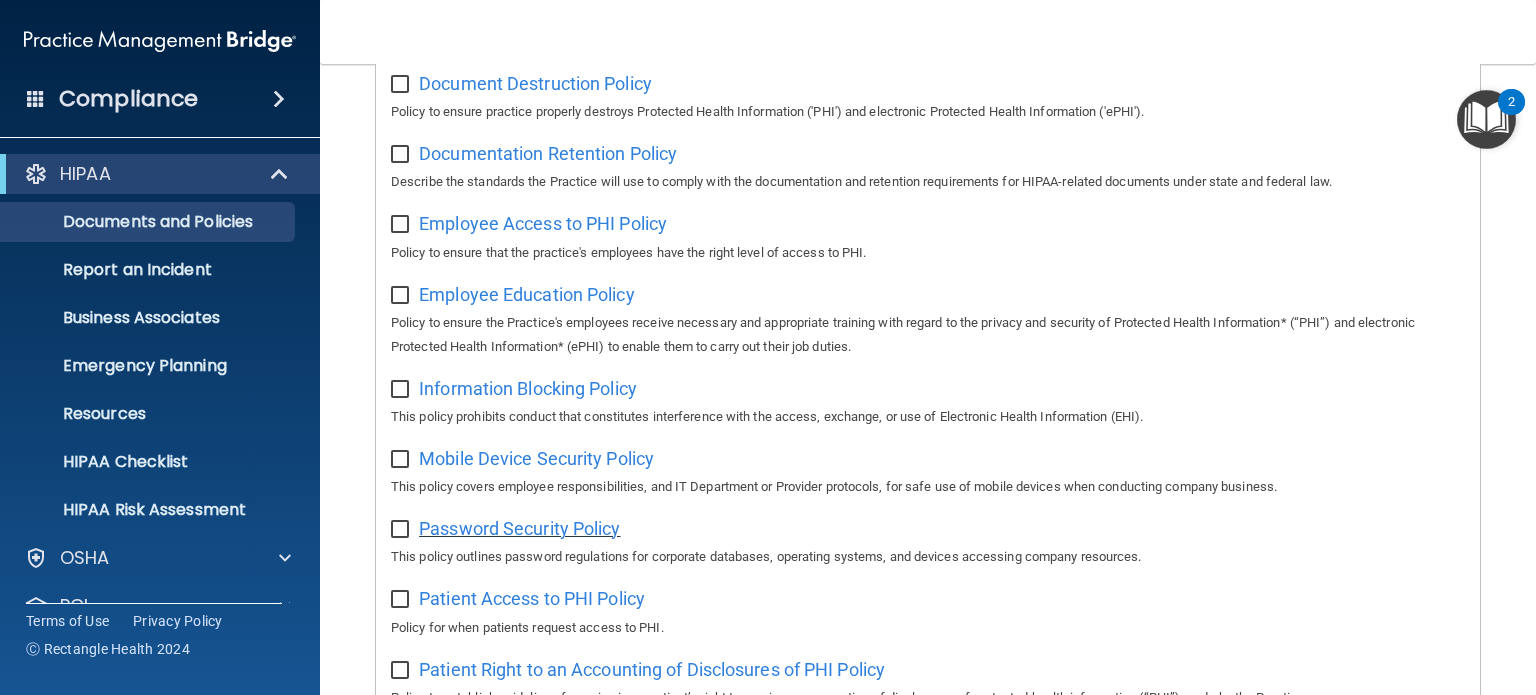 click on "Password Security Policy" at bounding box center (519, 528) 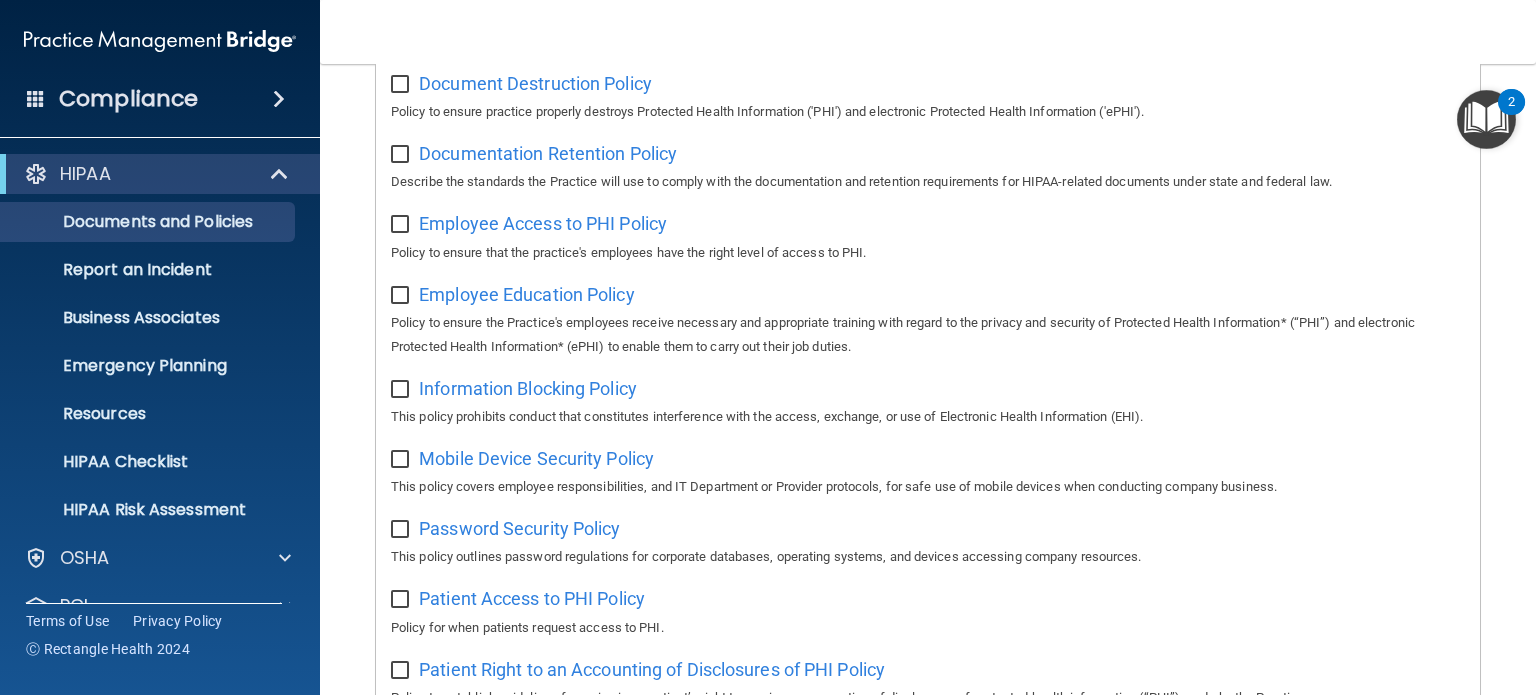 scroll, scrollTop: 300, scrollLeft: 0, axis: vertical 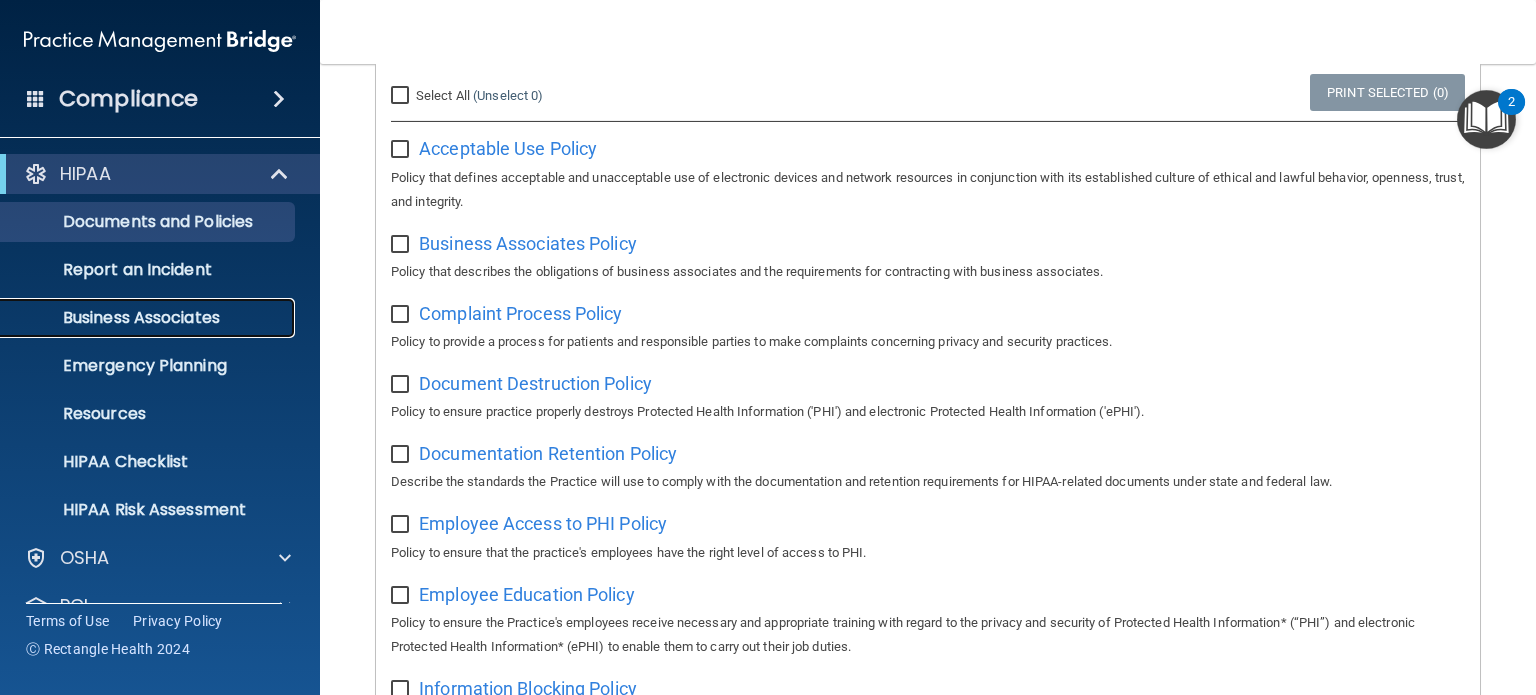click on "Business Associates" at bounding box center (149, 318) 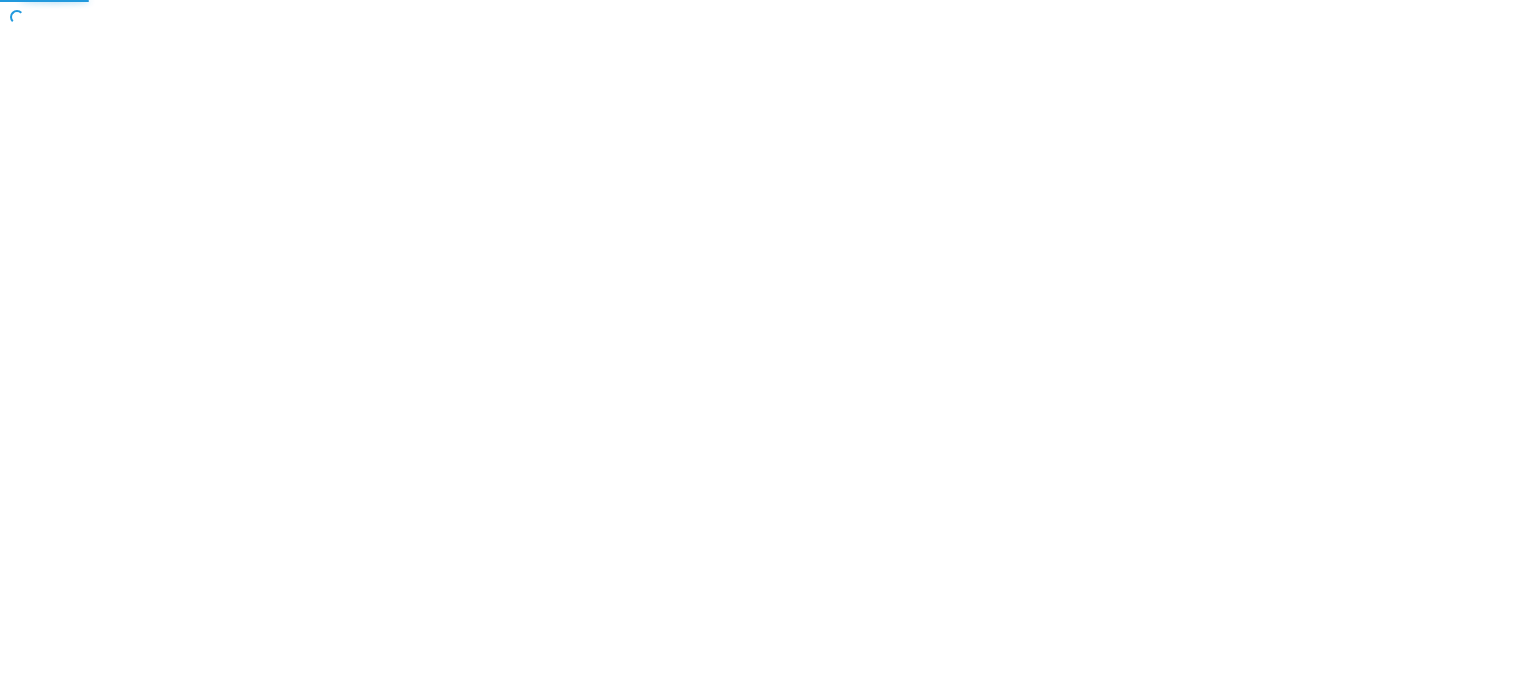 scroll, scrollTop: 0, scrollLeft: 0, axis: both 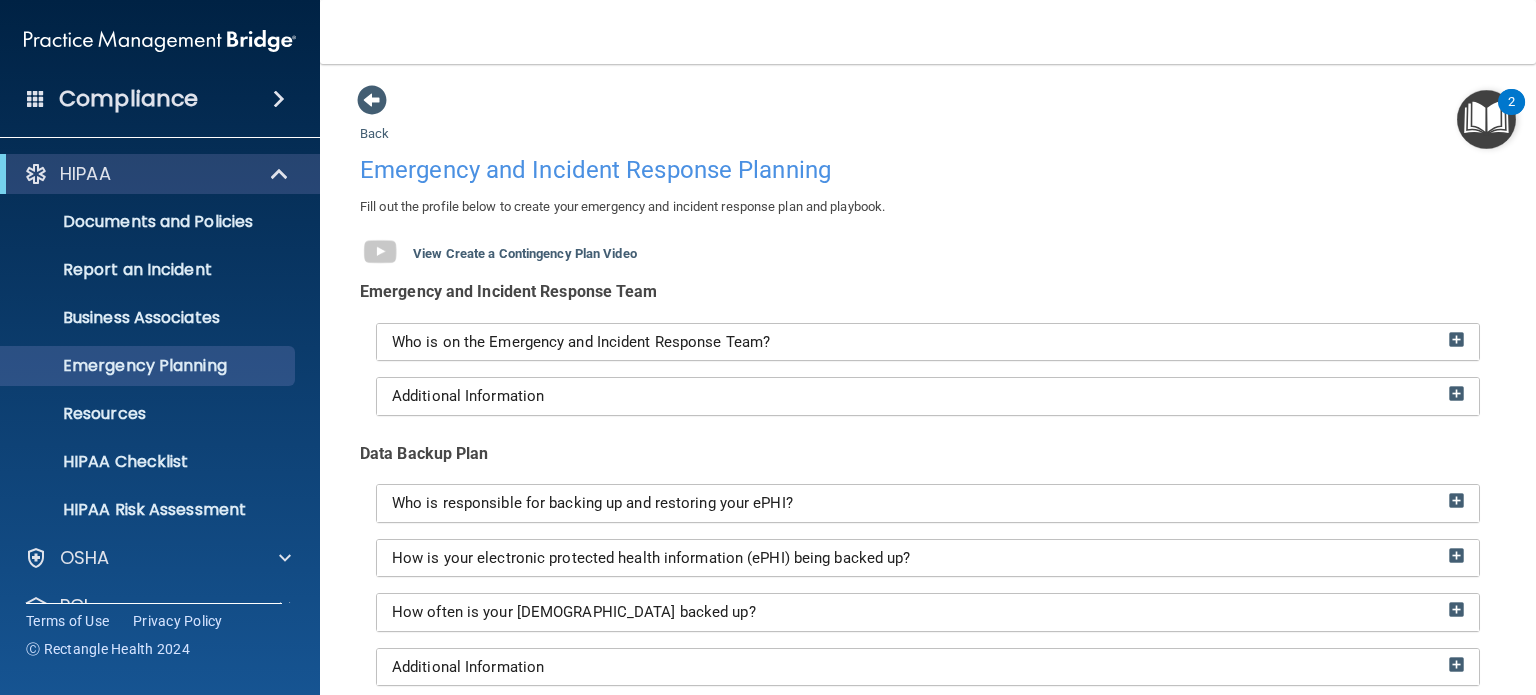 click on "Fill out the profile below to create your emergency and incident response plan and playbook." at bounding box center (928, 207) 